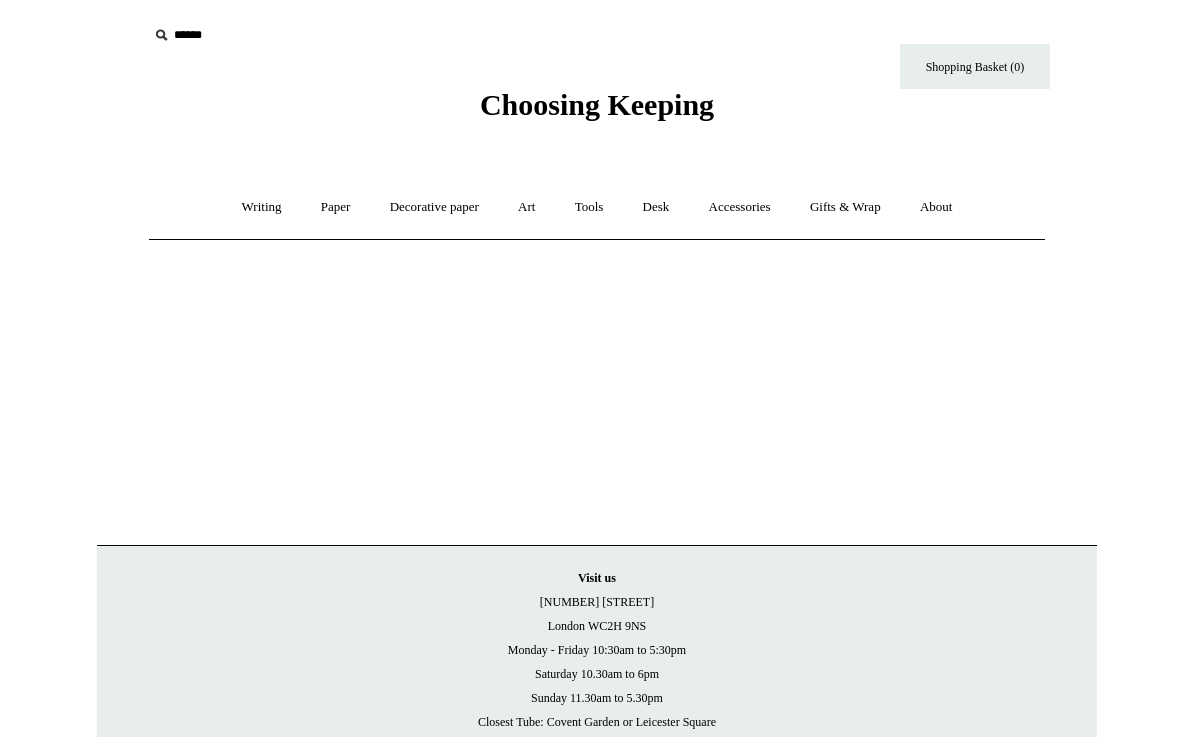 scroll, scrollTop: 0, scrollLeft: 0, axis: both 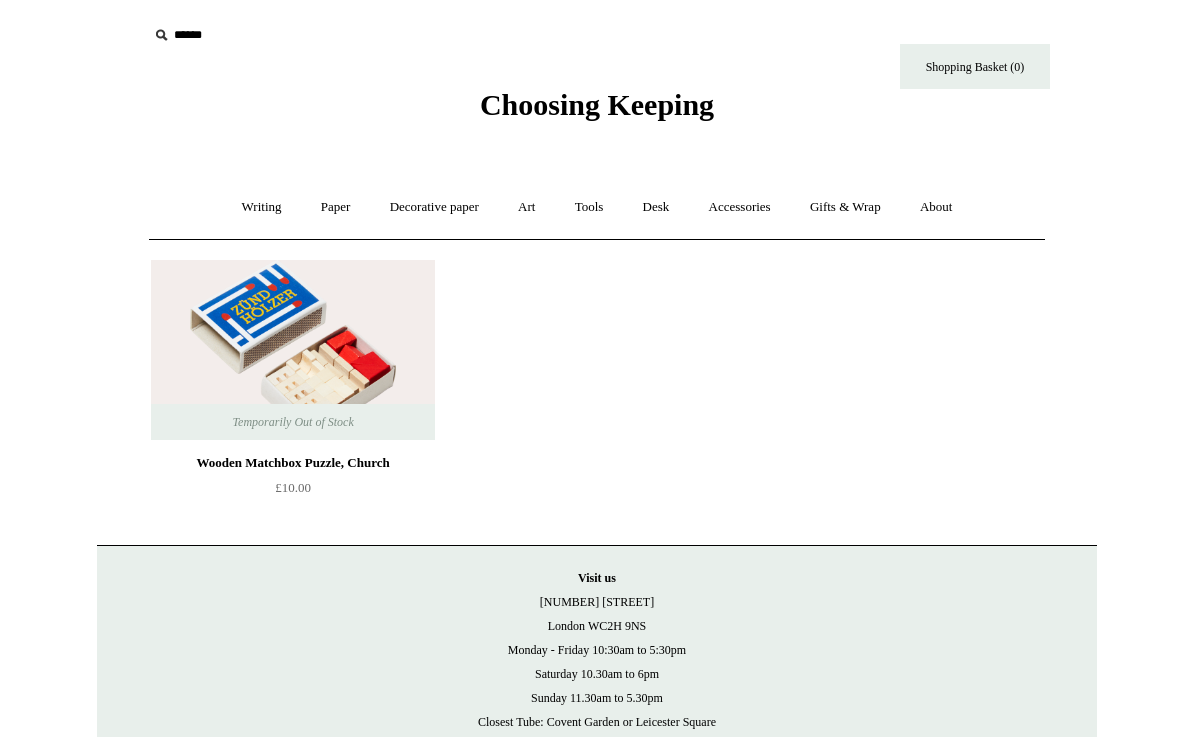 click on "About +" at bounding box center (936, 207) 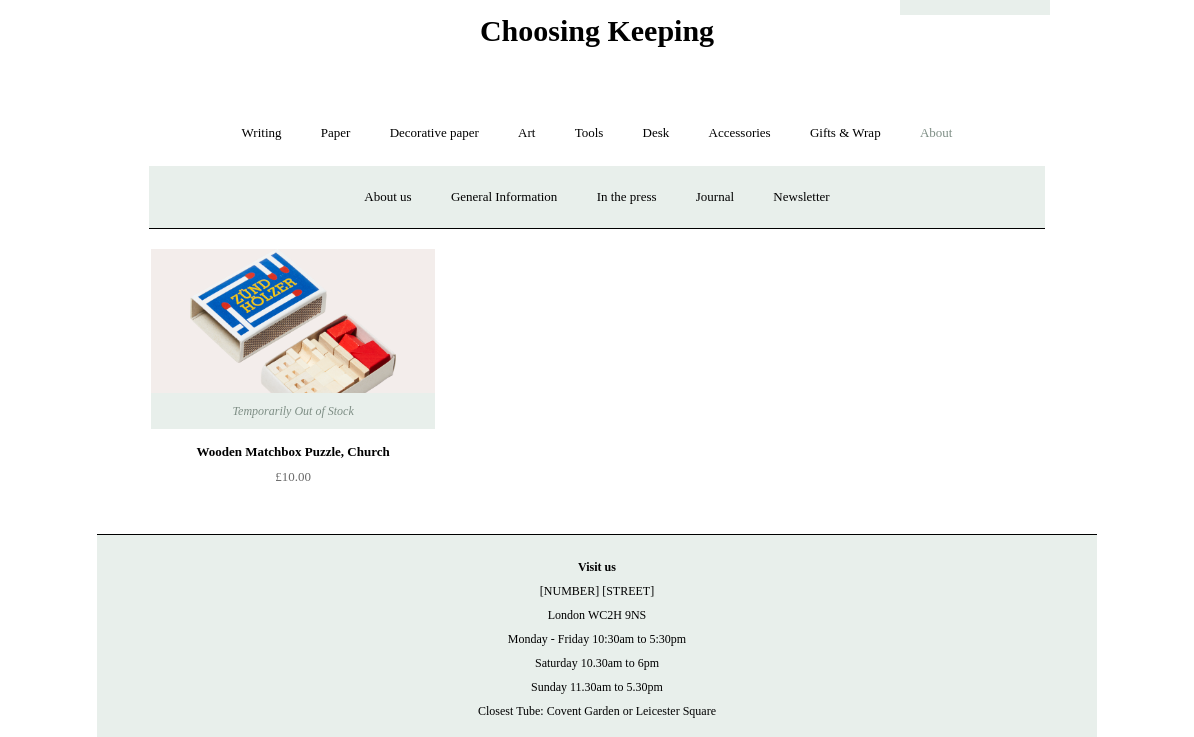 scroll, scrollTop: 0, scrollLeft: 0, axis: both 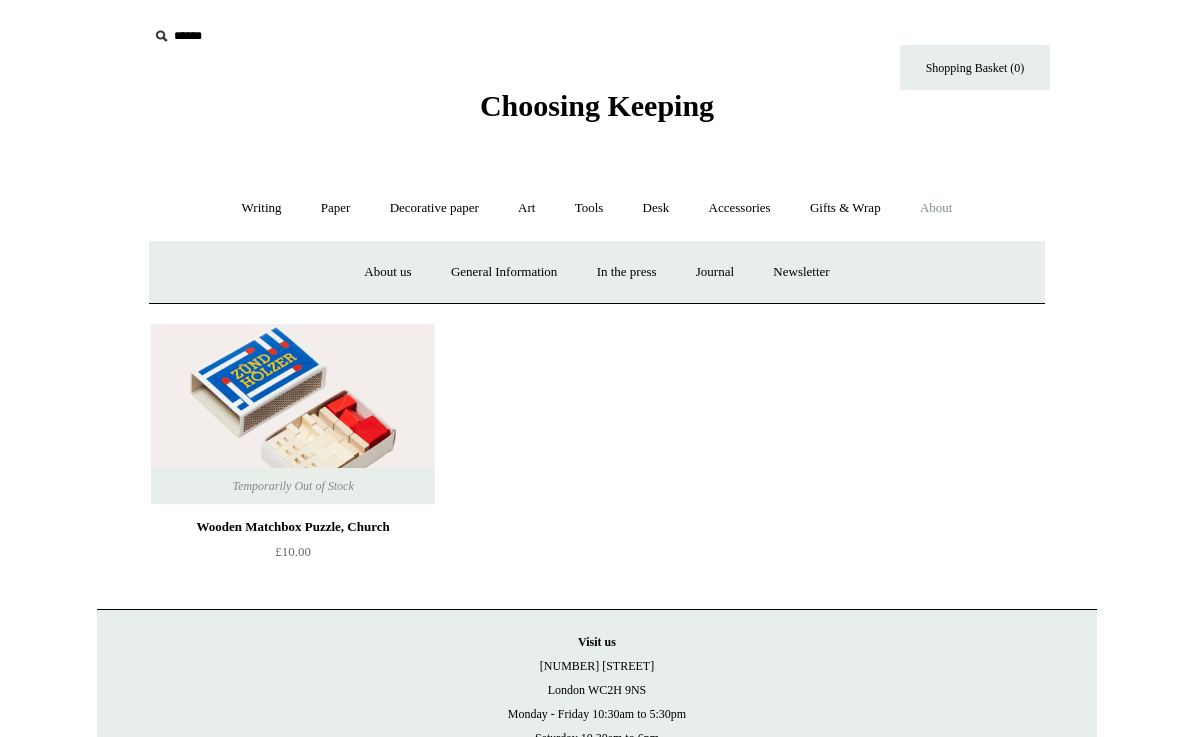 click on "About us" at bounding box center [387, 271] 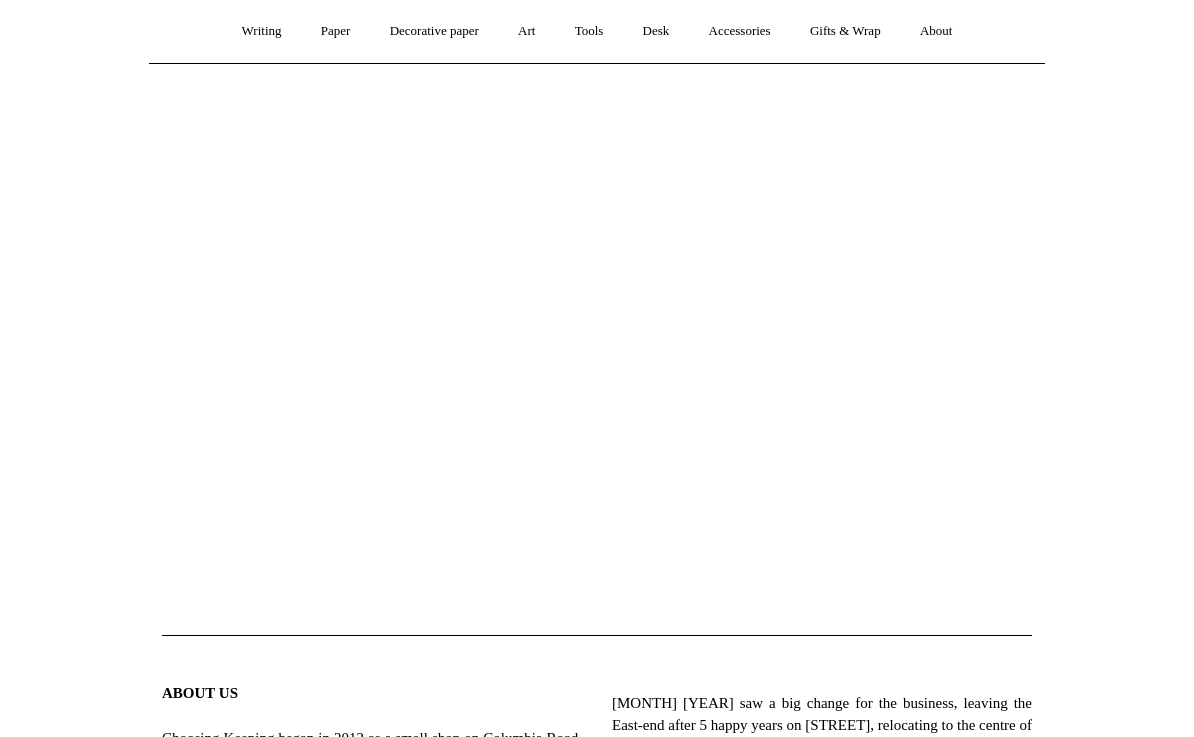 scroll, scrollTop: 0, scrollLeft: 0, axis: both 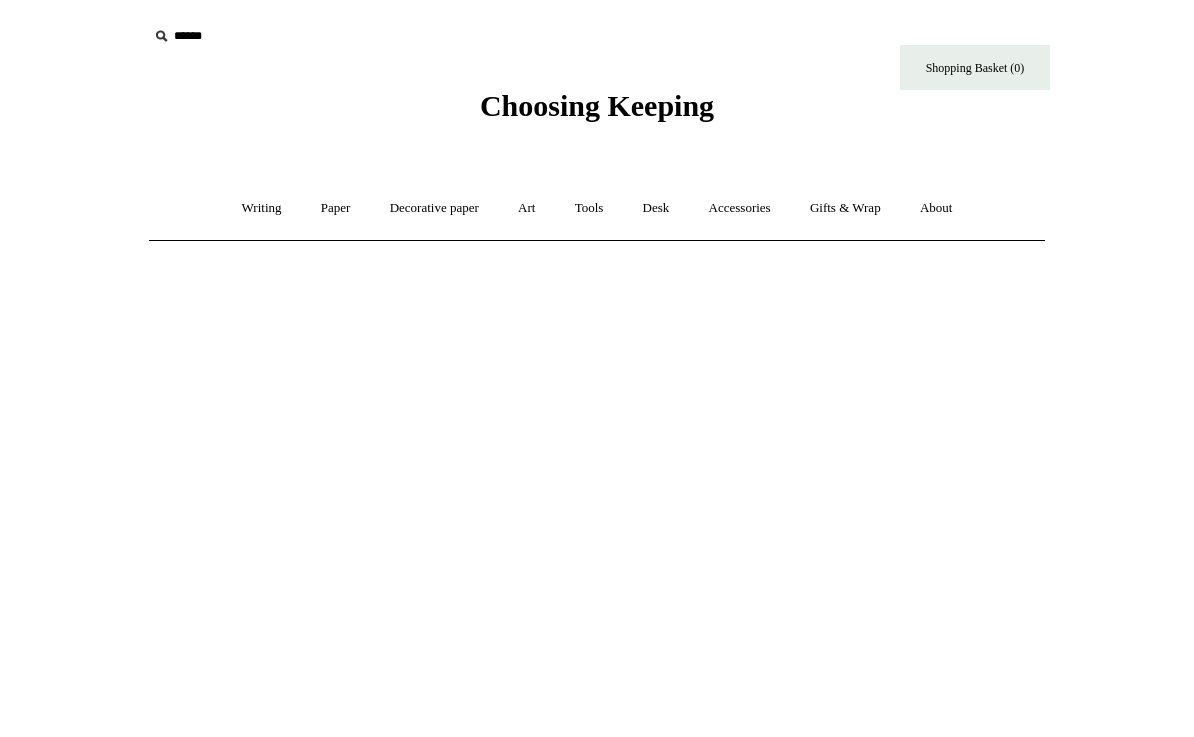 click on "Decorative paper +" at bounding box center (434, 207) 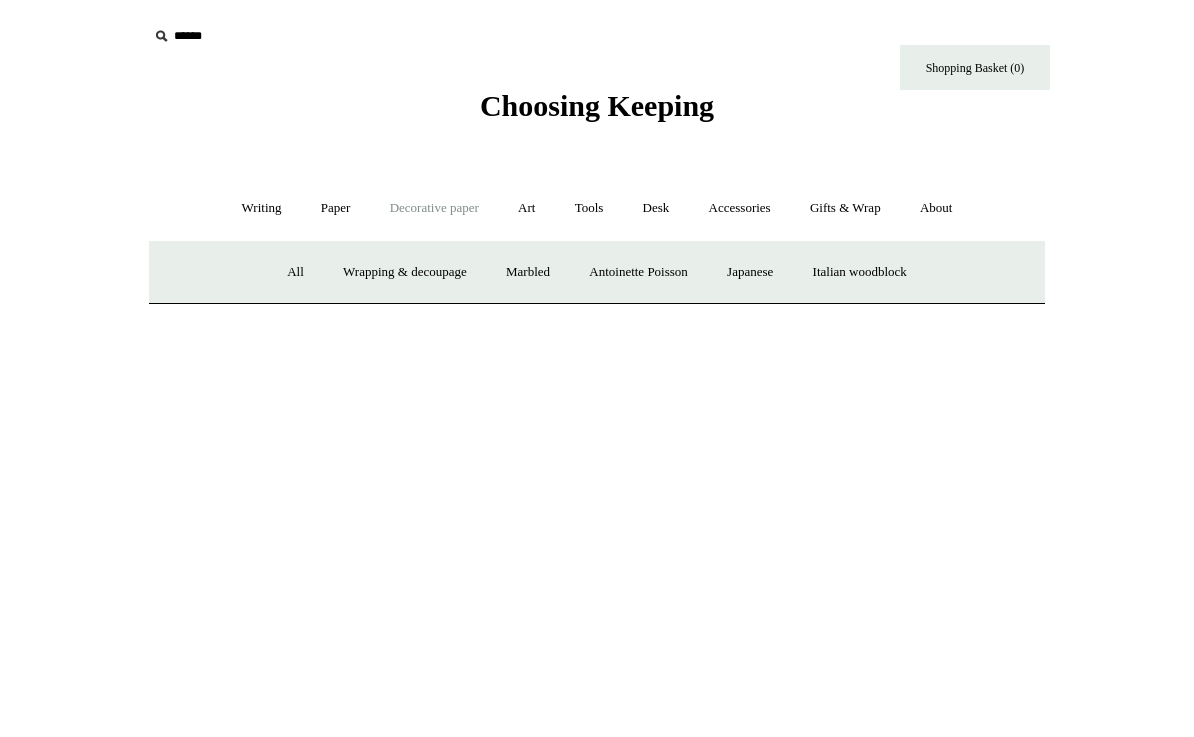 click on "Italian woodblock" at bounding box center (860, 271) 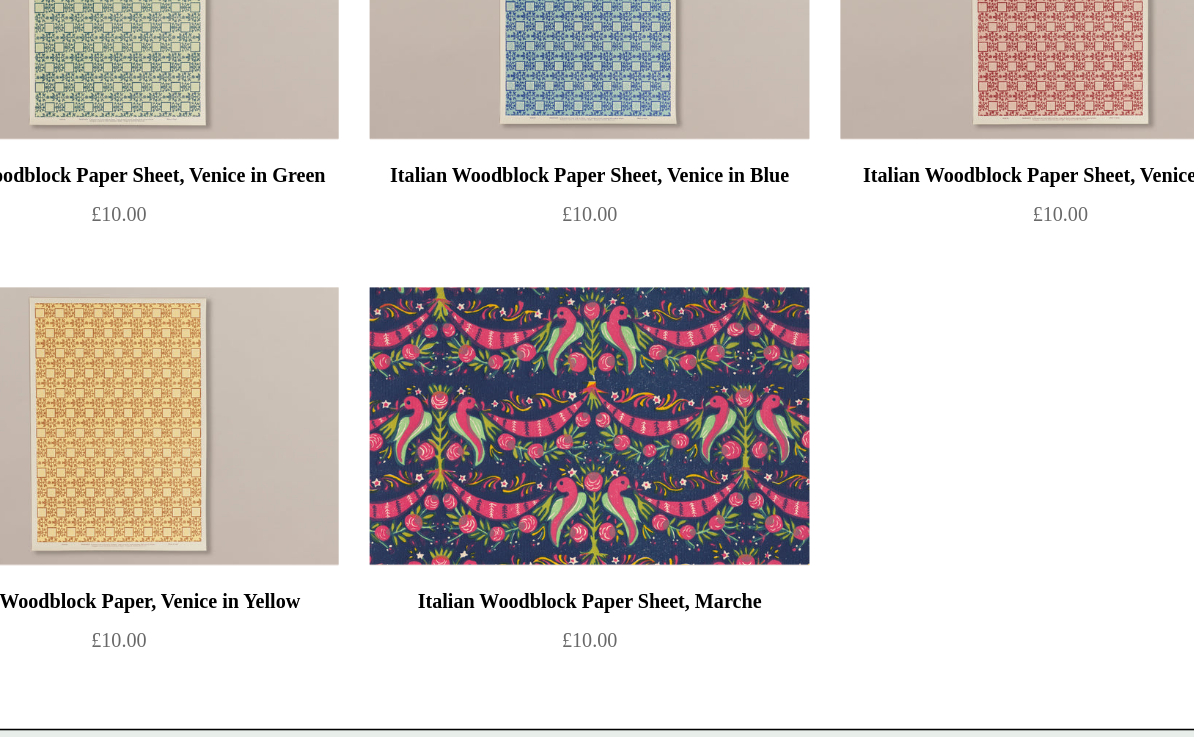 scroll, scrollTop: 401, scrollLeft: 0, axis: vertical 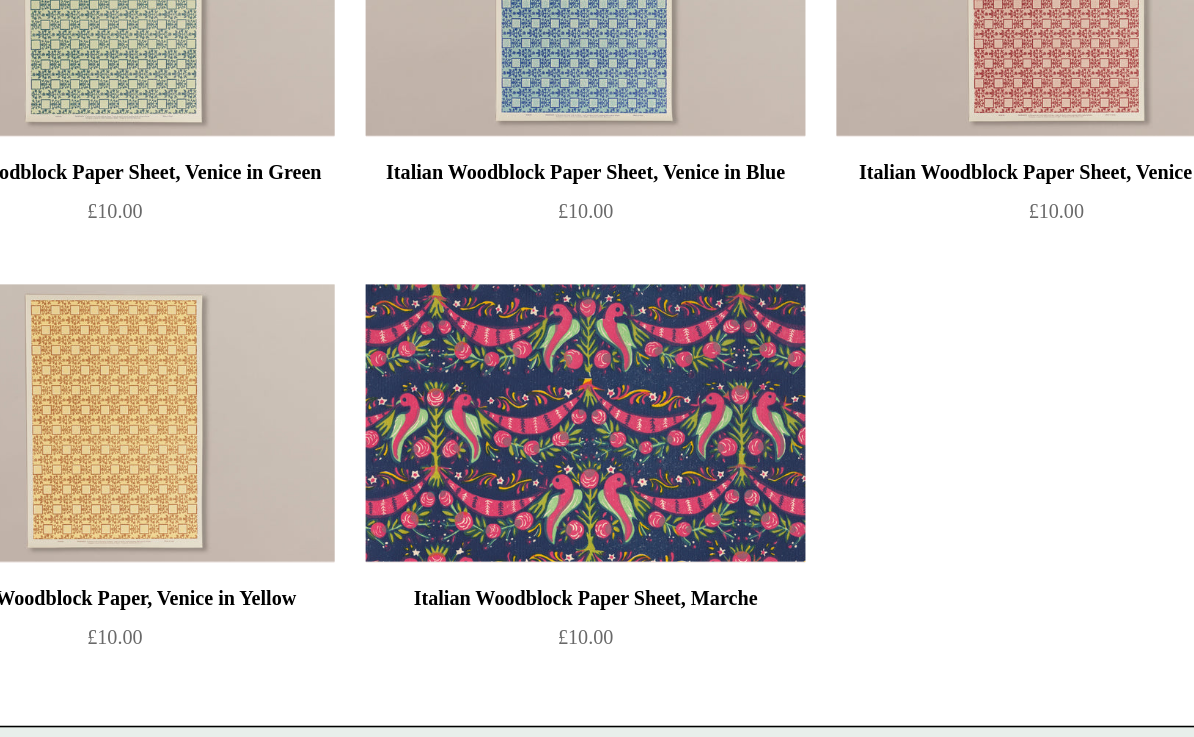 click at bounding box center [293, 499] 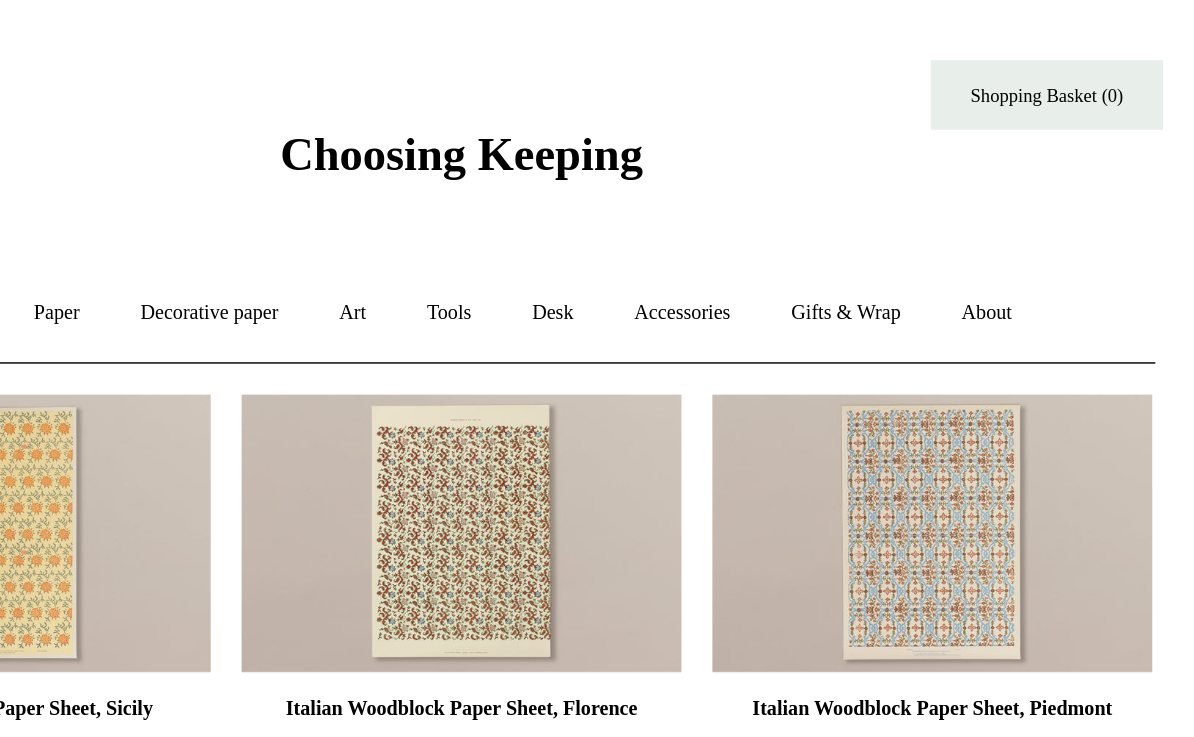 click on "Art +" at bounding box center (526, 207) 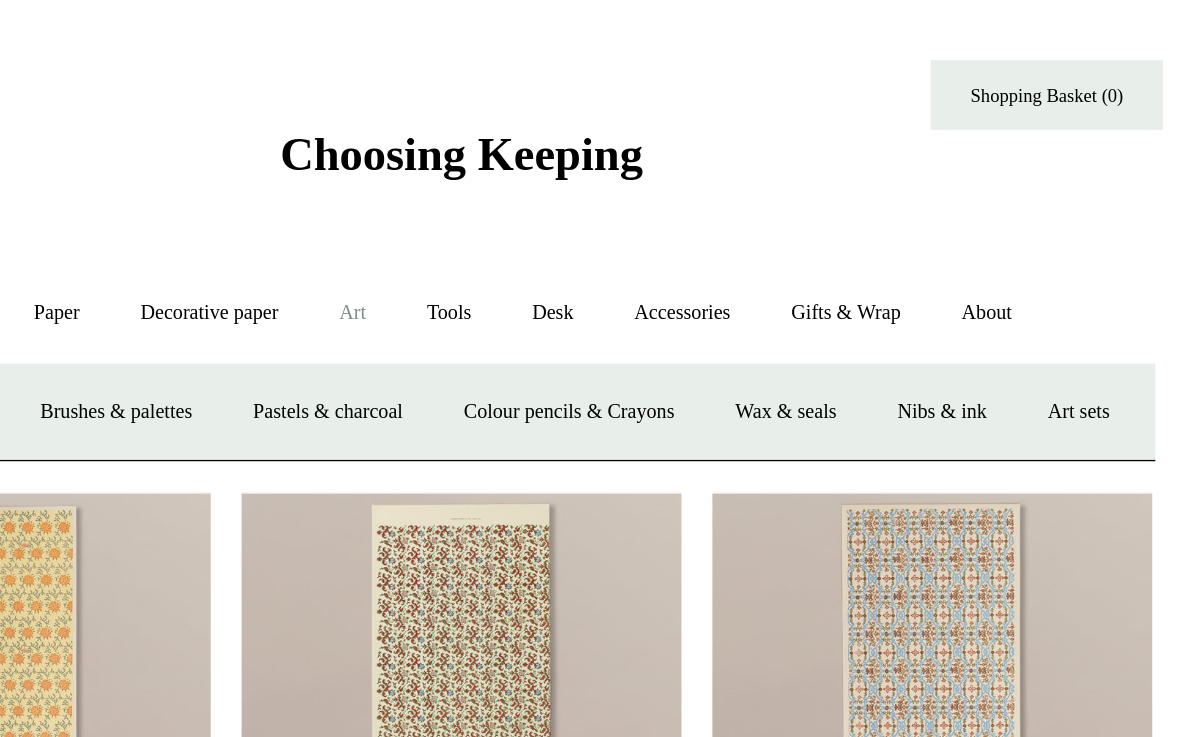 click on "Tools +" at bounding box center [589, 207] 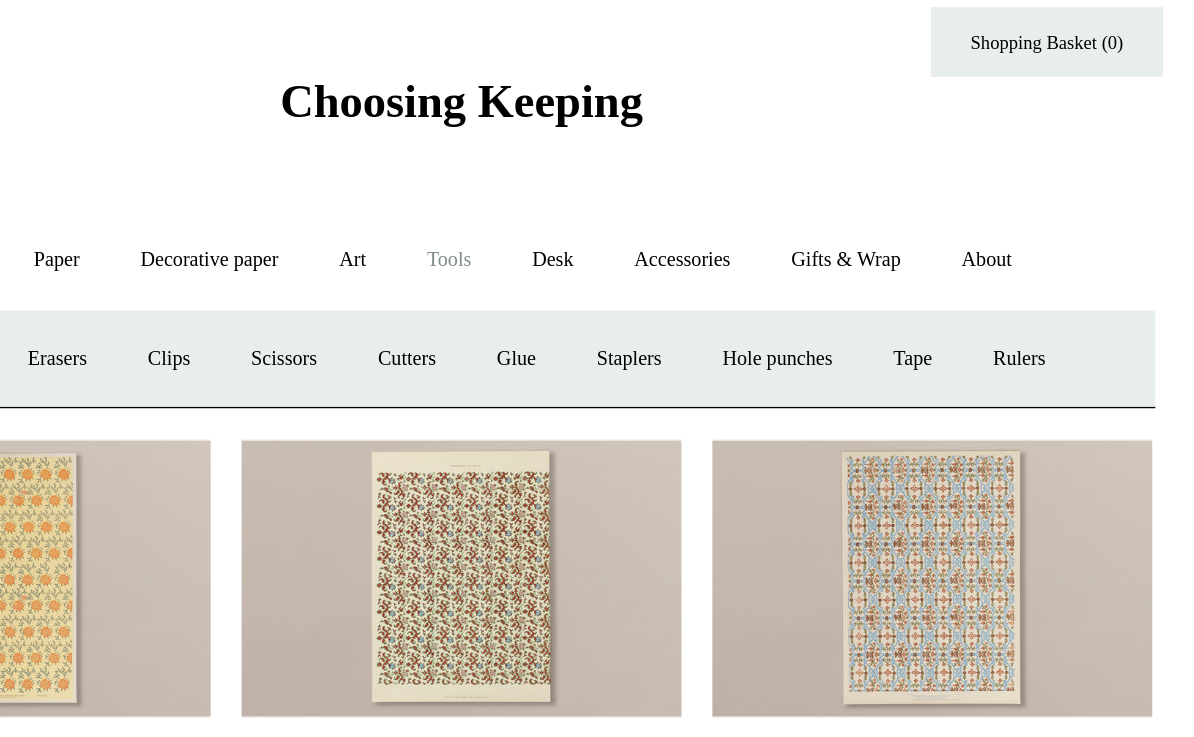 scroll, scrollTop: 0, scrollLeft: 0, axis: both 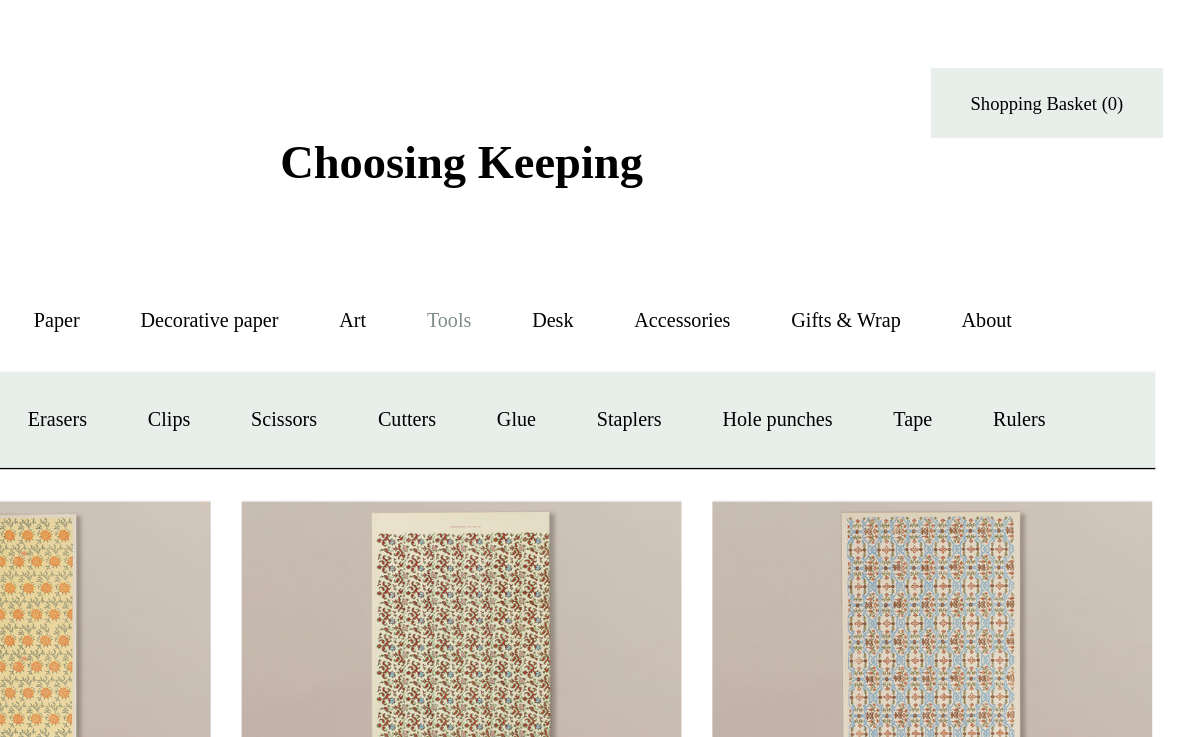 click on "Accessories +" at bounding box center [740, 207] 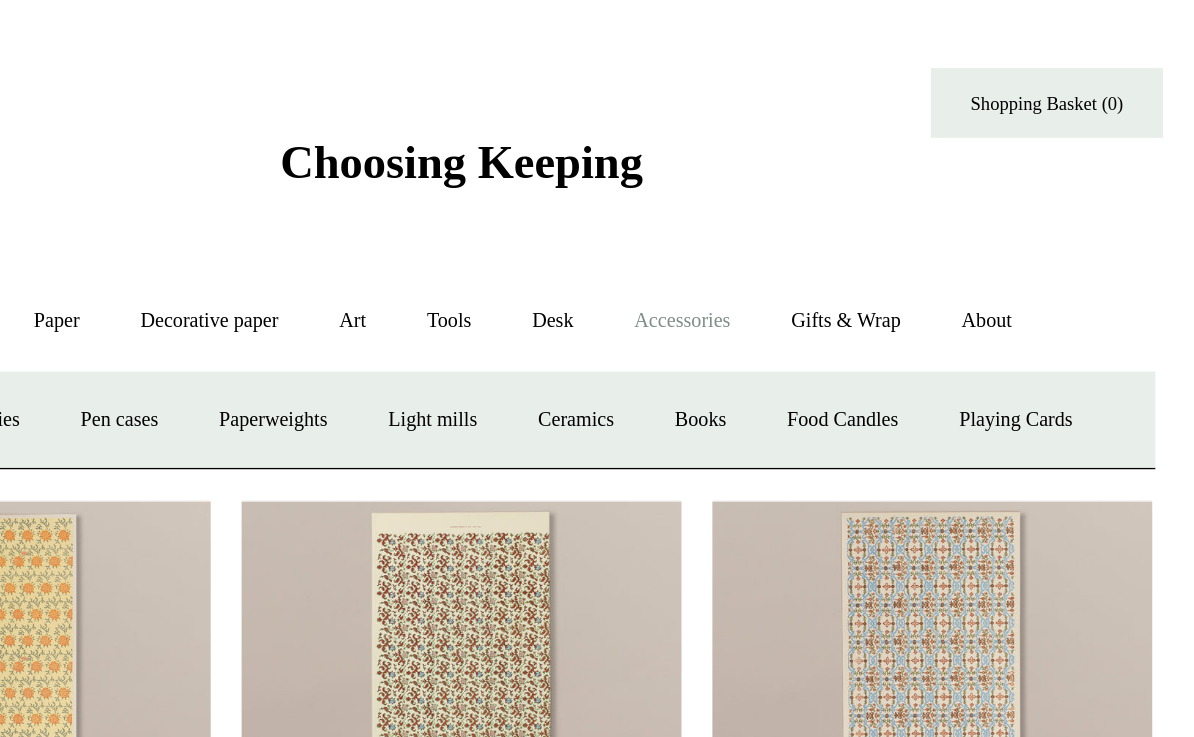 click on "Paperweights +" at bounding box center (475, 271) 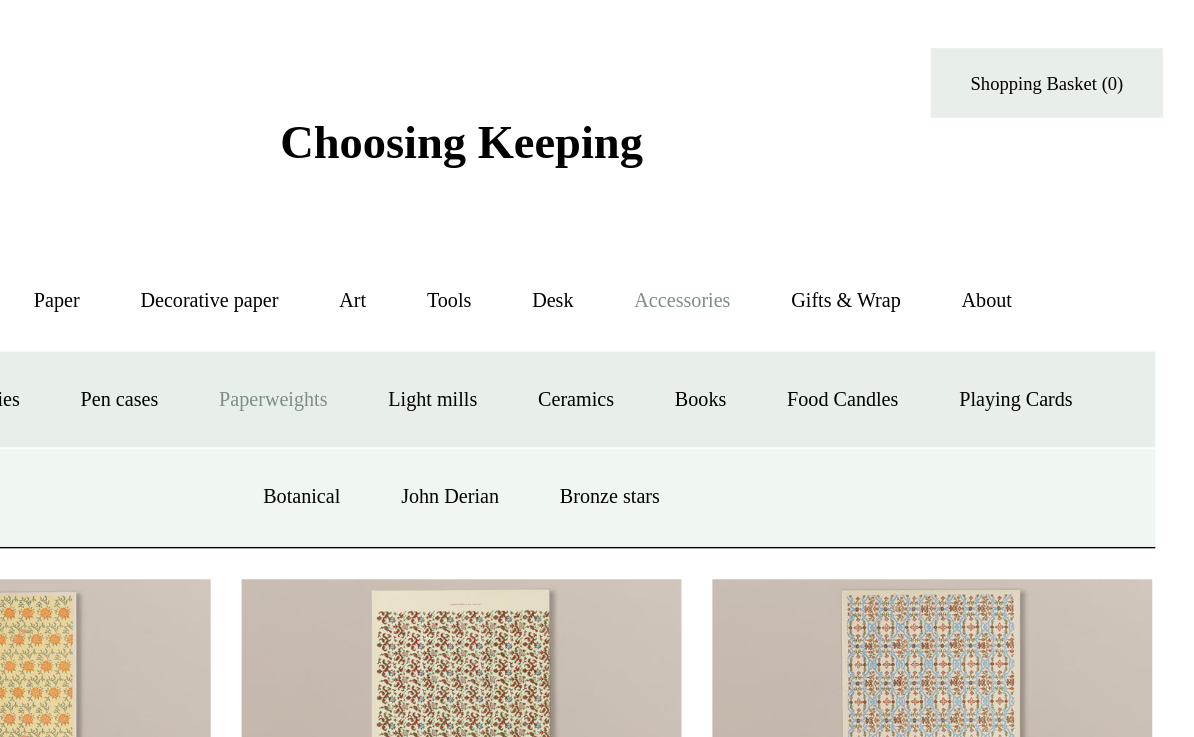 click on "Botanical" at bounding box center [494, 334] 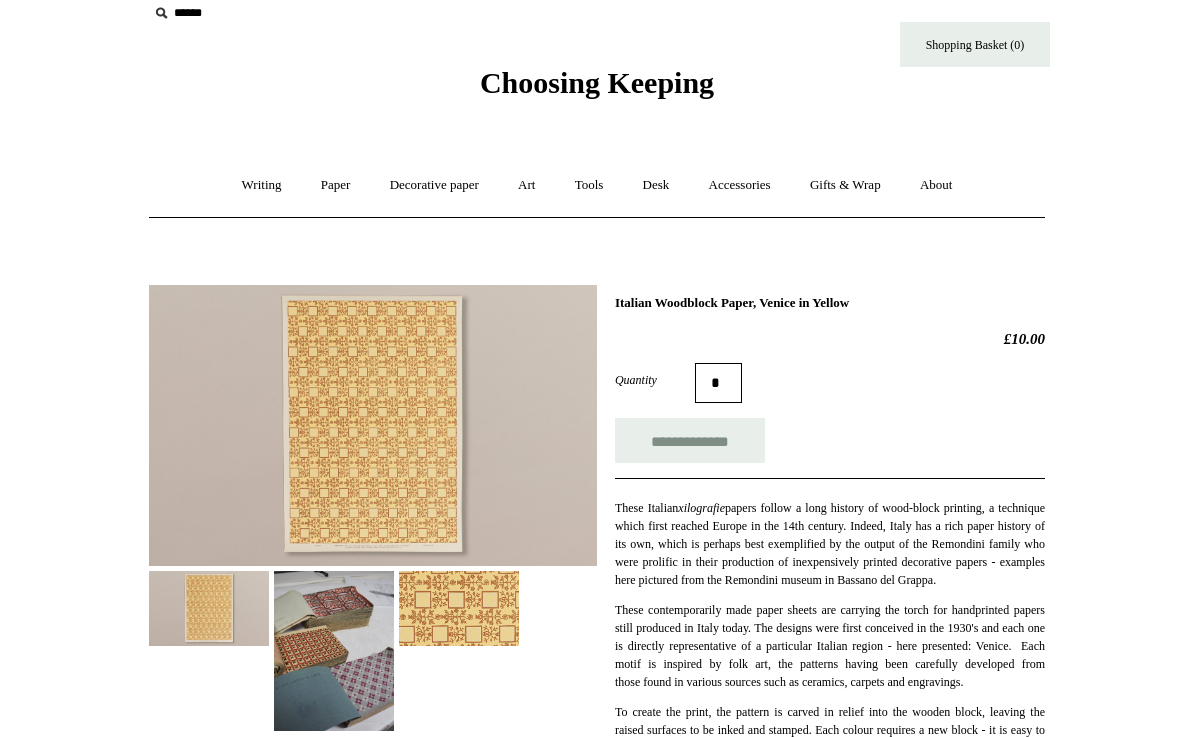 scroll, scrollTop: 0, scrollLeft: 0, axis: both 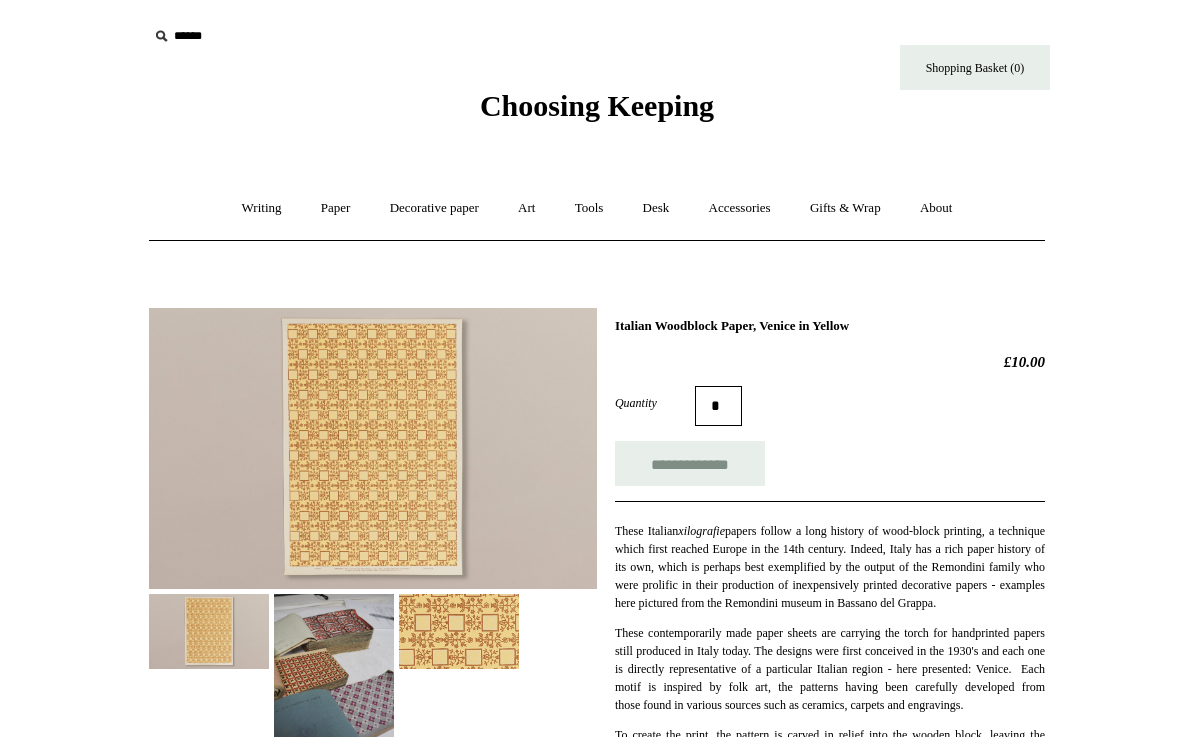 click on "Art +" at bounding box center (526, 207) 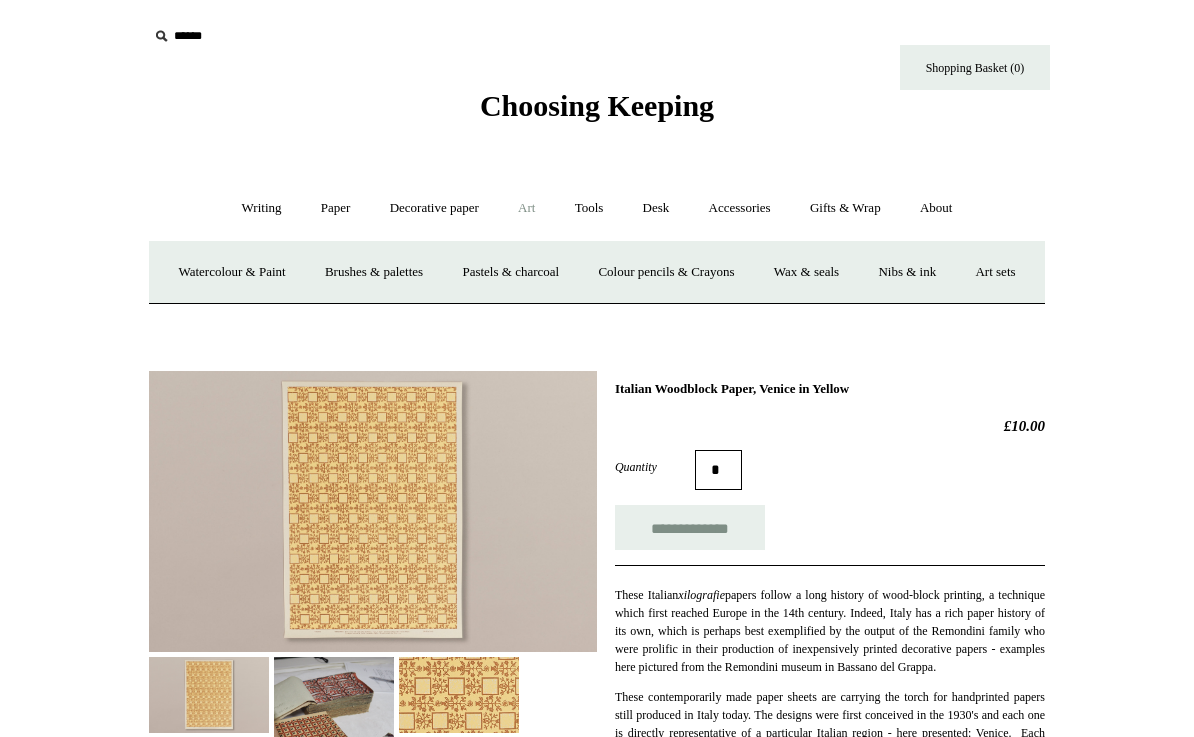 click on "Accessories +" at bounding box center (740, 207) 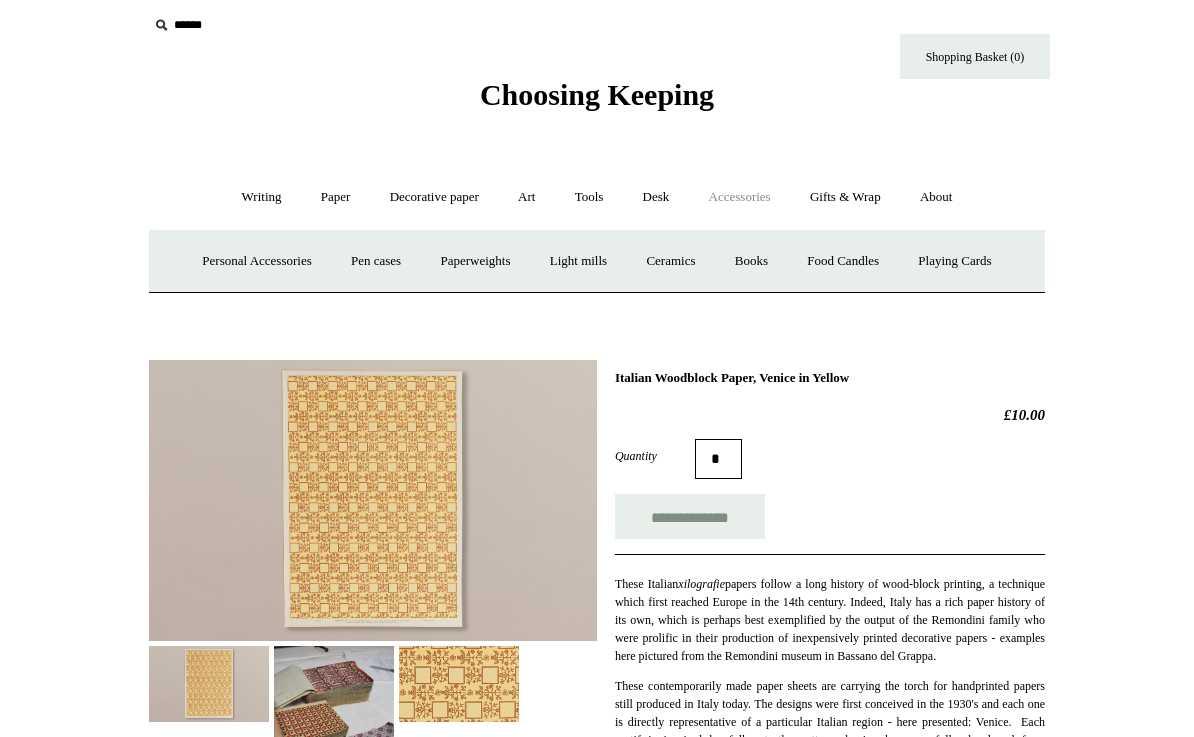 scroll, scrollTop: 0, scrollLeft: 0, axis: both 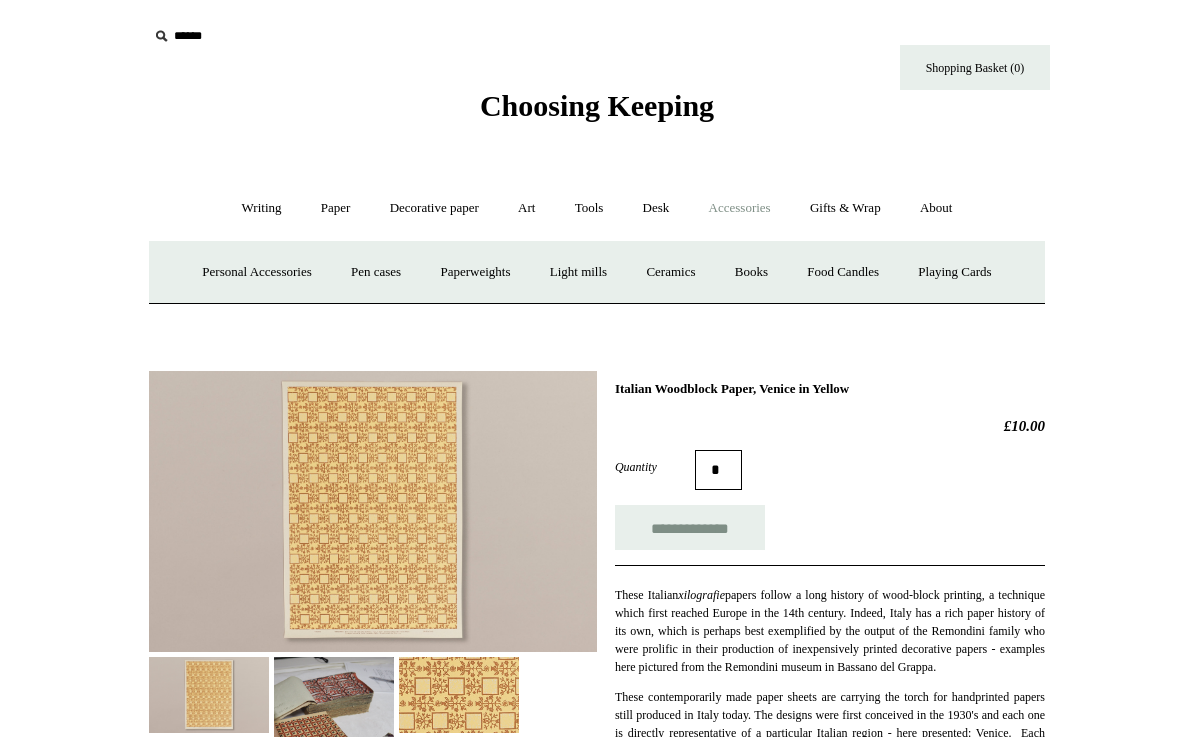 click on "Menu
Choosing Keeping
*
Shipping Information
Shopping Basket (0)
*
⤺
+ +" at bounding box center (597, 826) 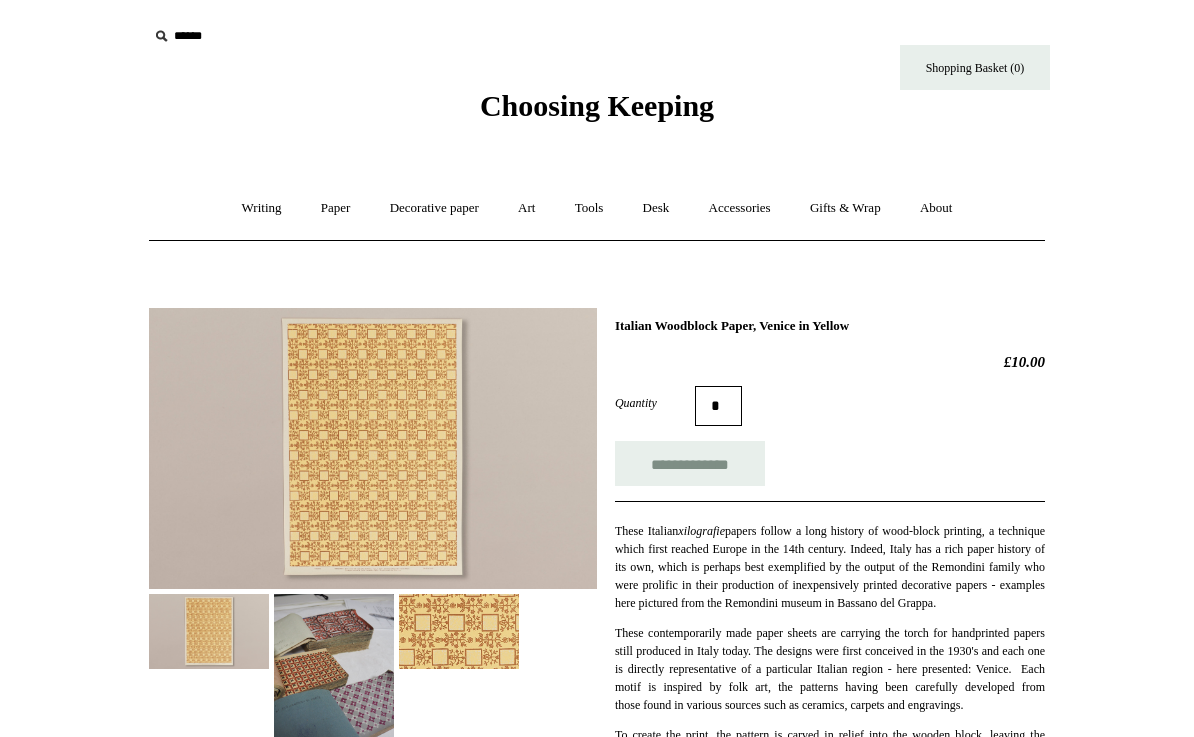 click on "Accessories +" at bounding box center (740, 207) 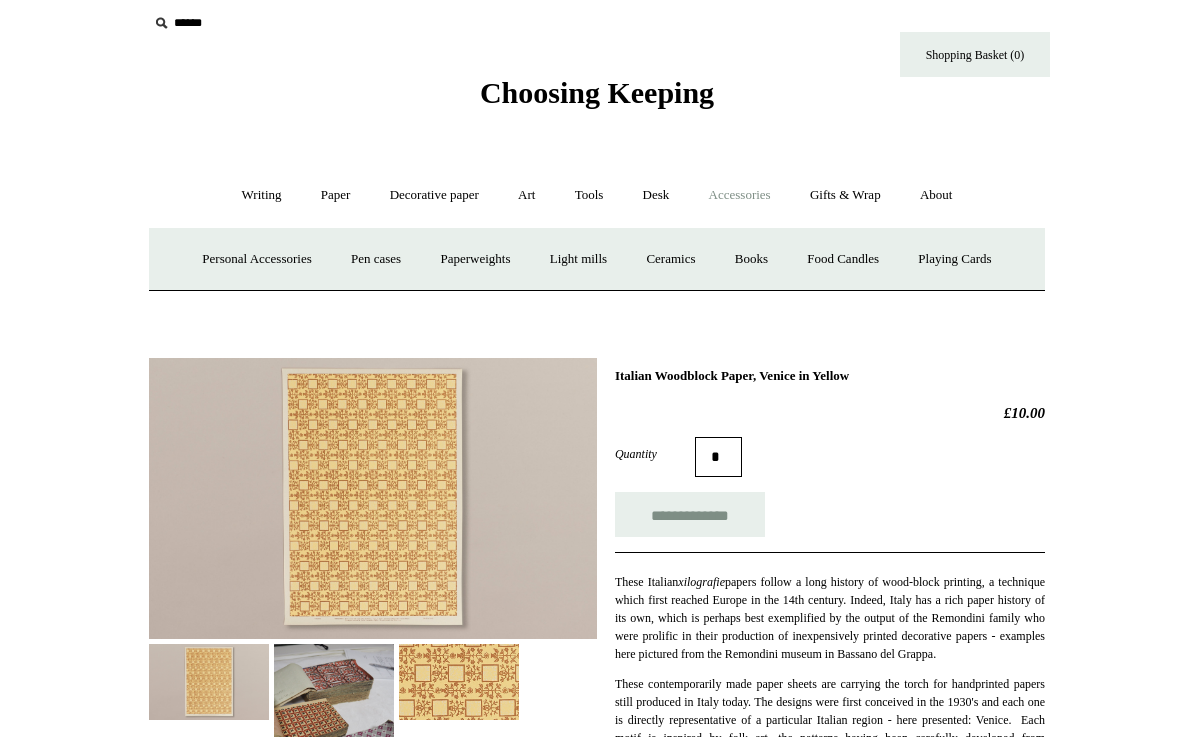 scroll, scrollTop: 0, scrollLeft: 0, axis: both 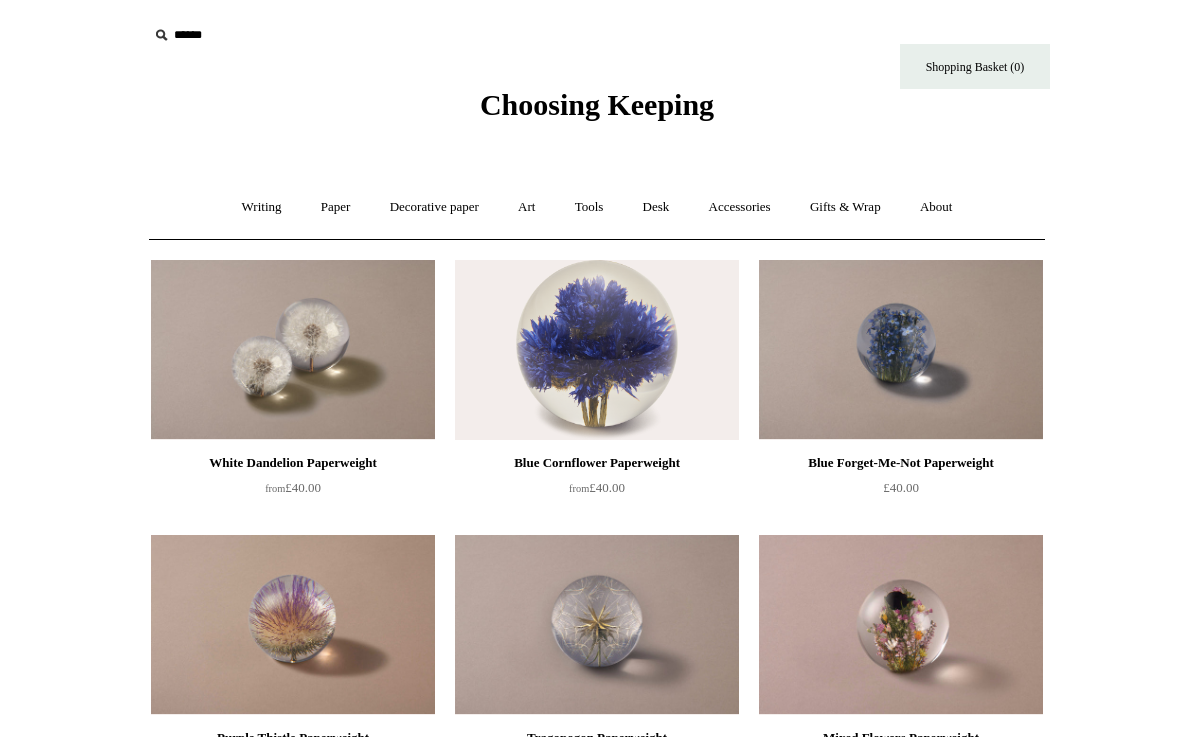 click on "Accessories +" at bounding box center (740, 207) 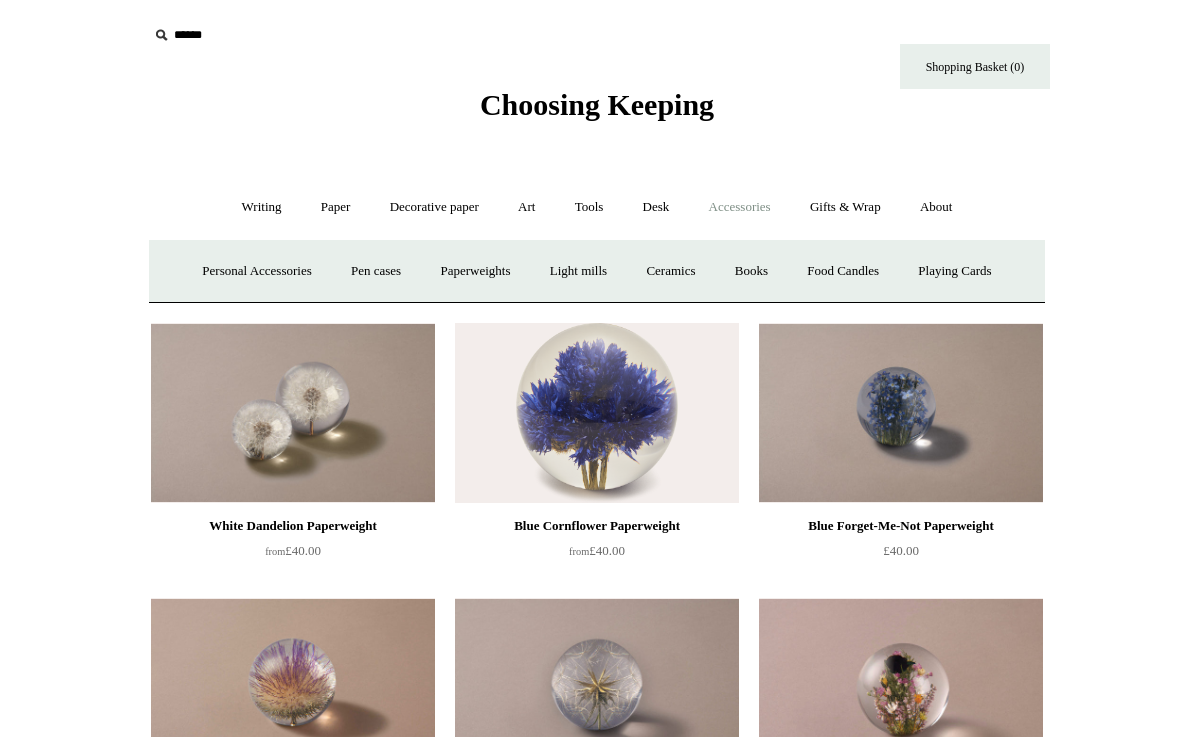 click on "Playing Cards" at bounding box center [954, 271] 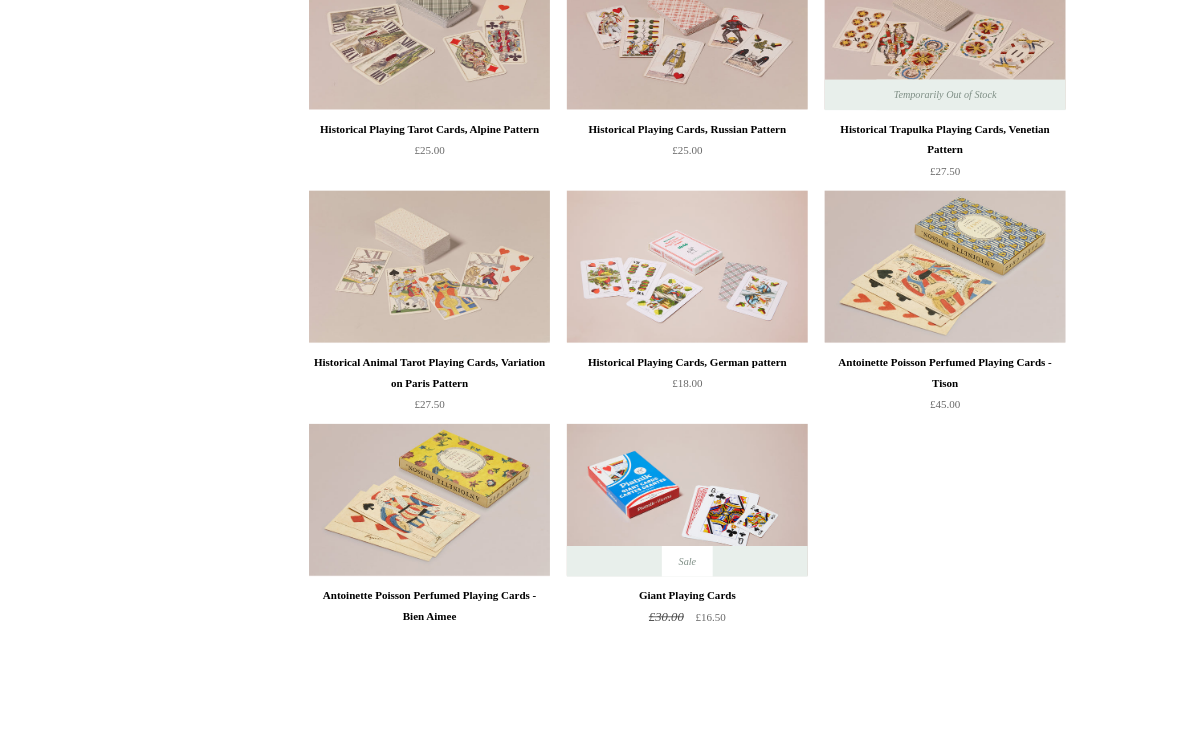 scroll, scrollTop: 468, scrollLeft: 0, axis: vertical 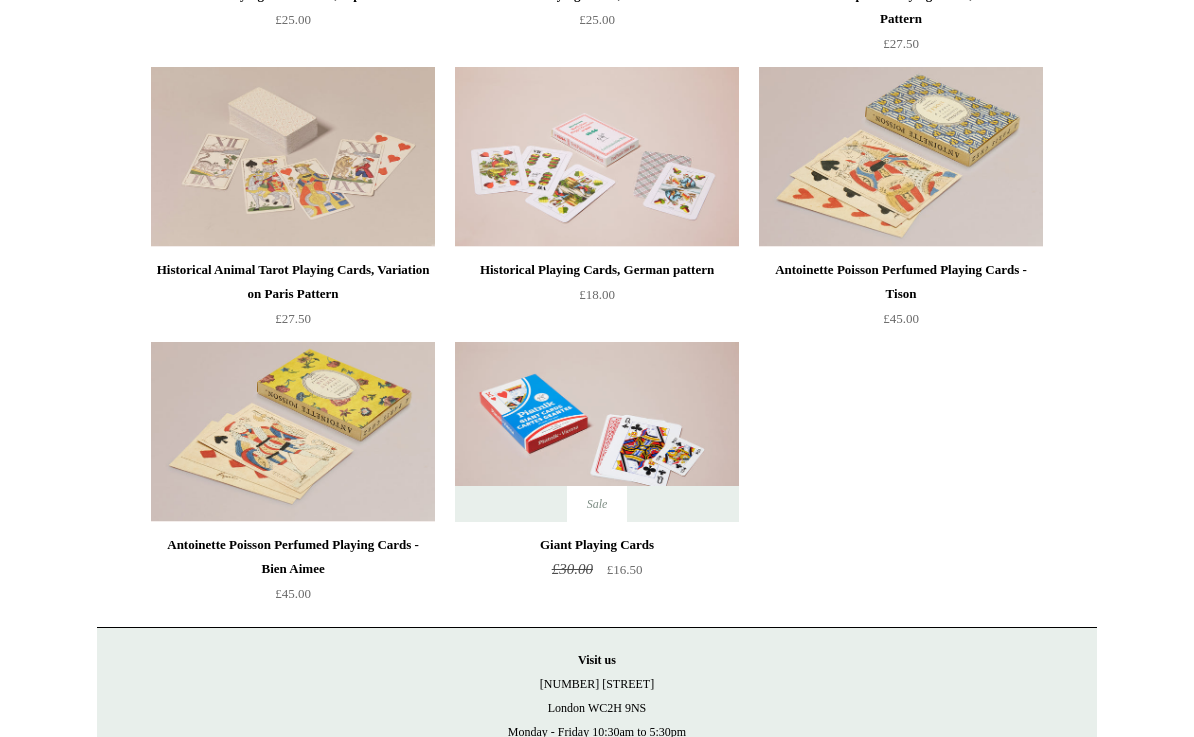 click at bounding box center [293, 432] 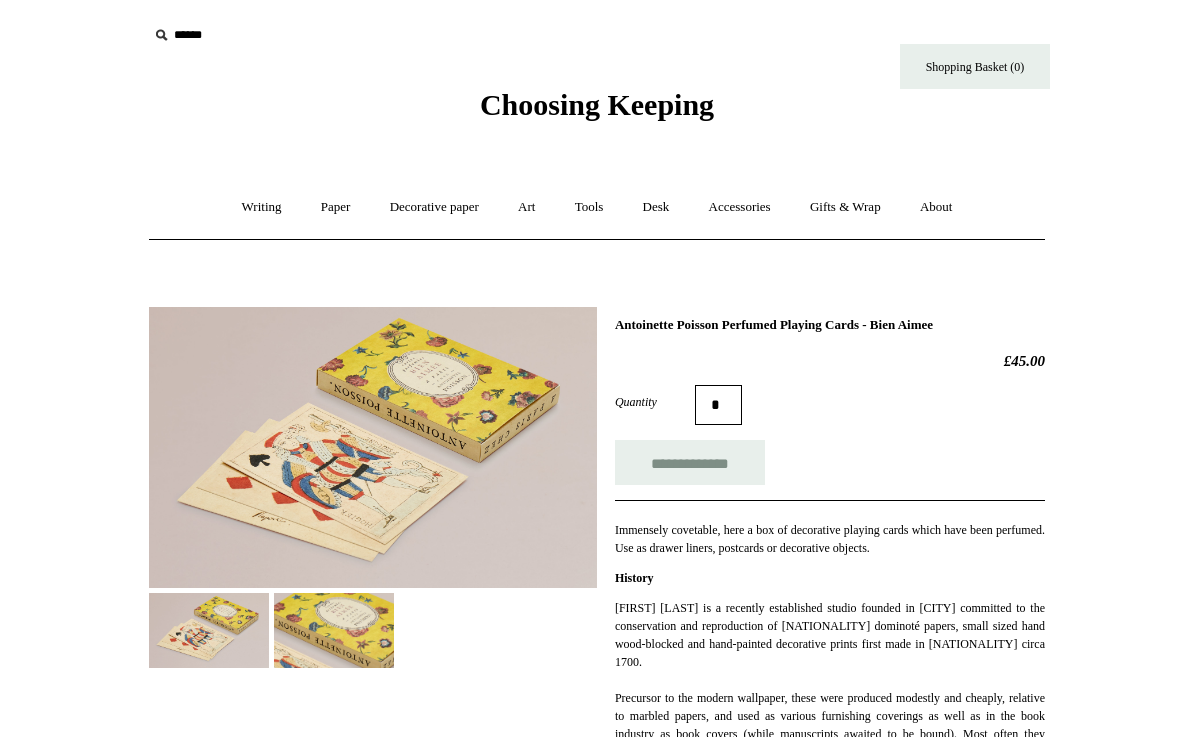 scroll, scrollTop: 0, scrollLeft: 0, axis: both 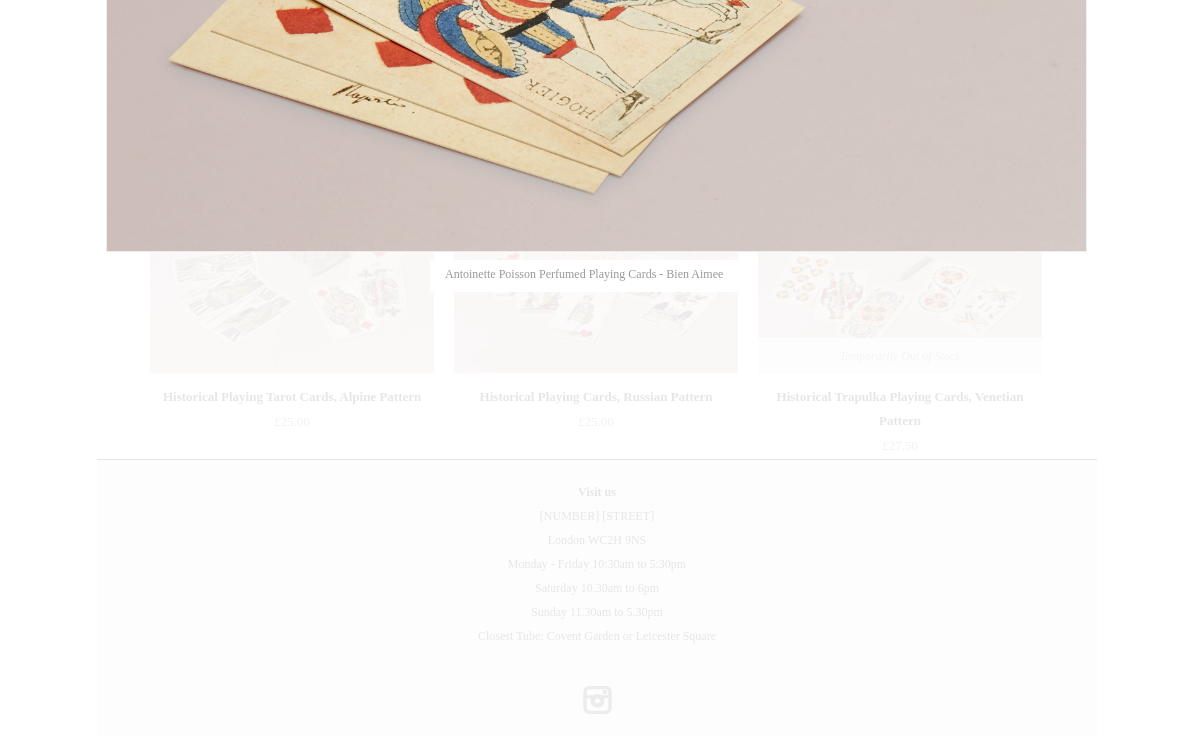 click at bounding box center [597, -115] 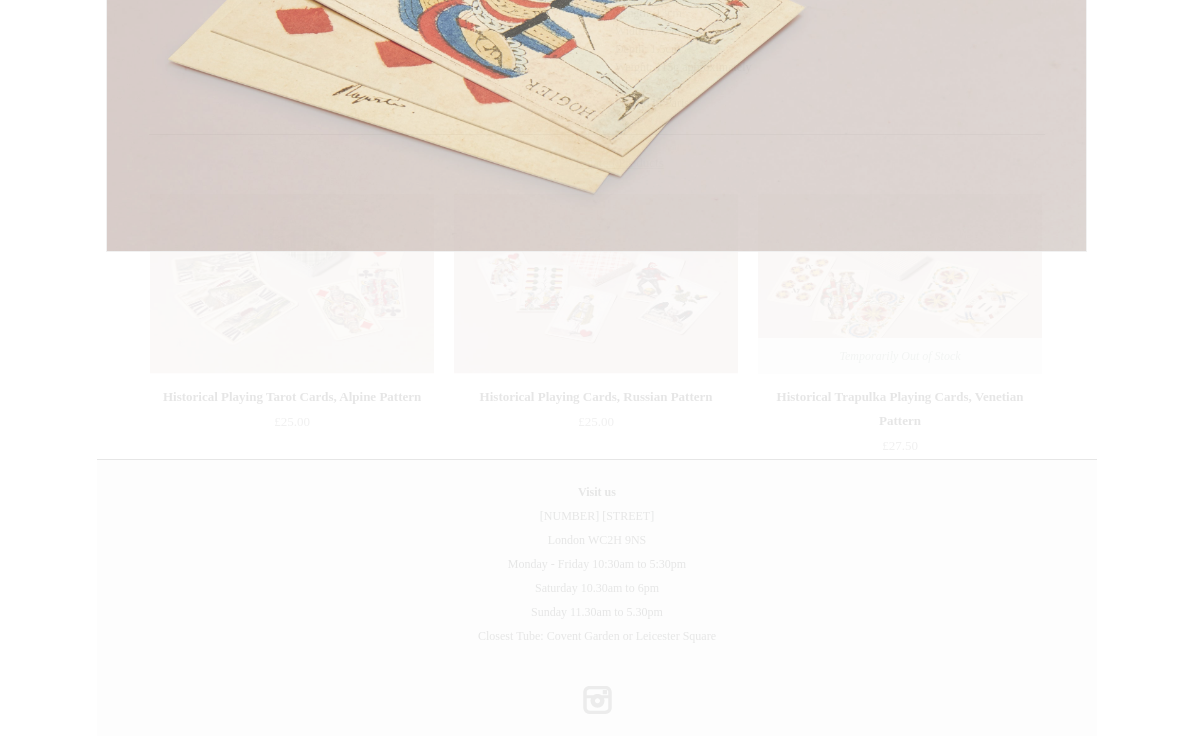 click at bounding box center [597, -115] 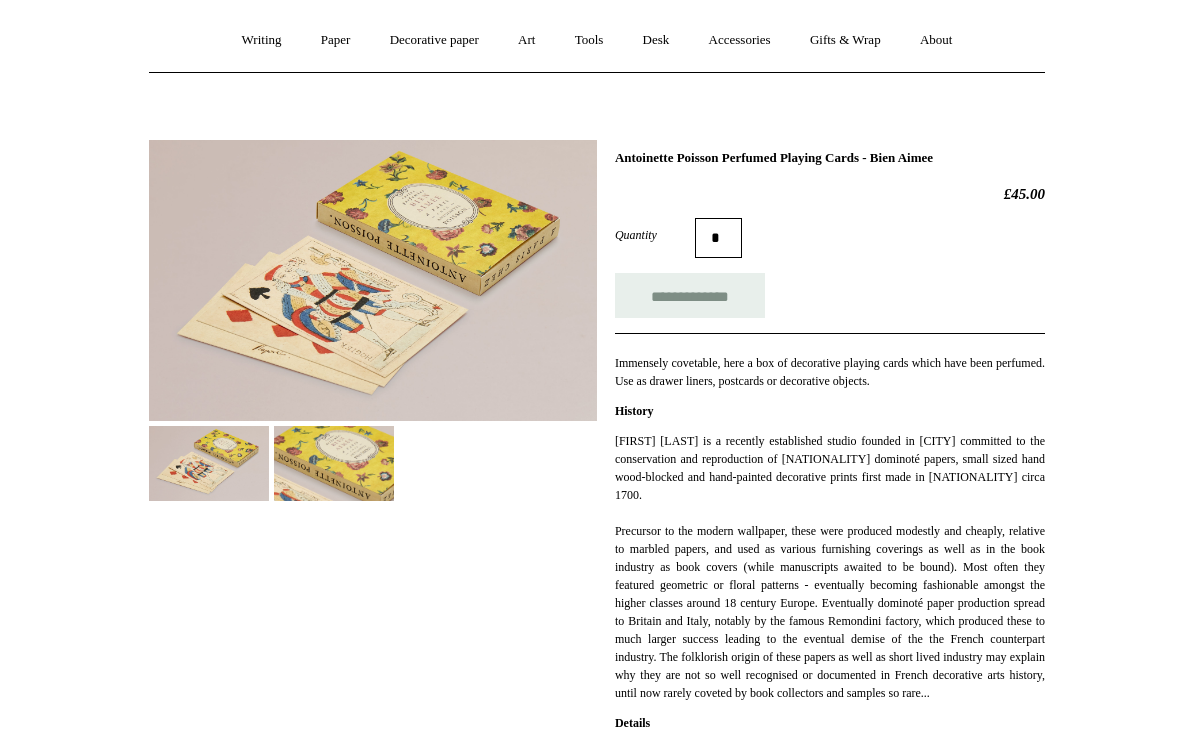 scroll, scrollTop: 0, scrollLeft: 0, axis: both 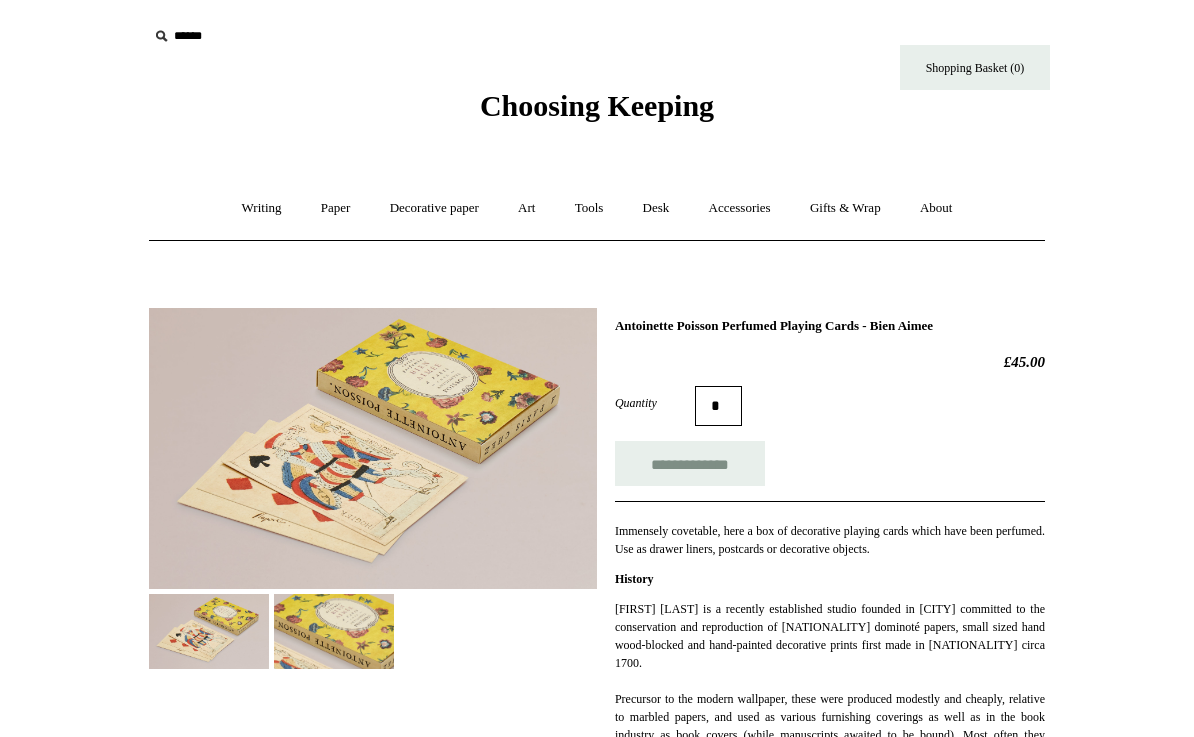 click on "Gifts & Wrap +" at bounding box center (845, 207) 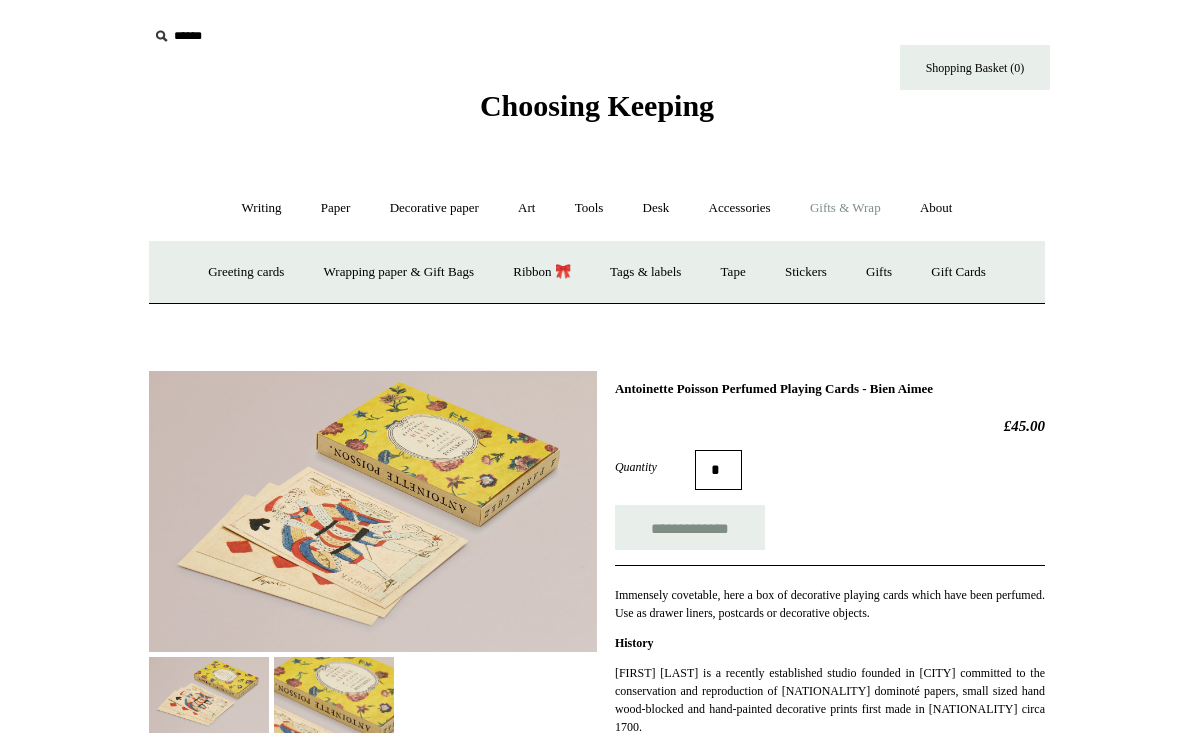 click on "Gifts +" at bounding box center (879, 271) 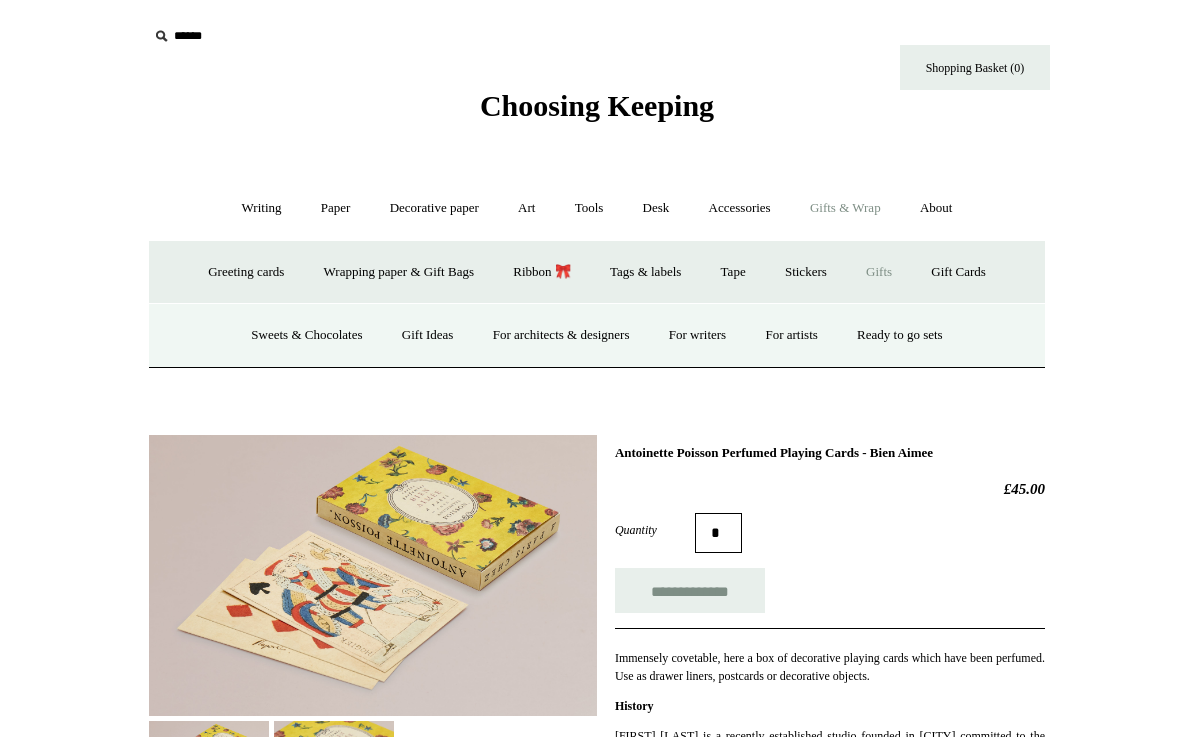 click on "For artists" at bounding box center (791, 334) 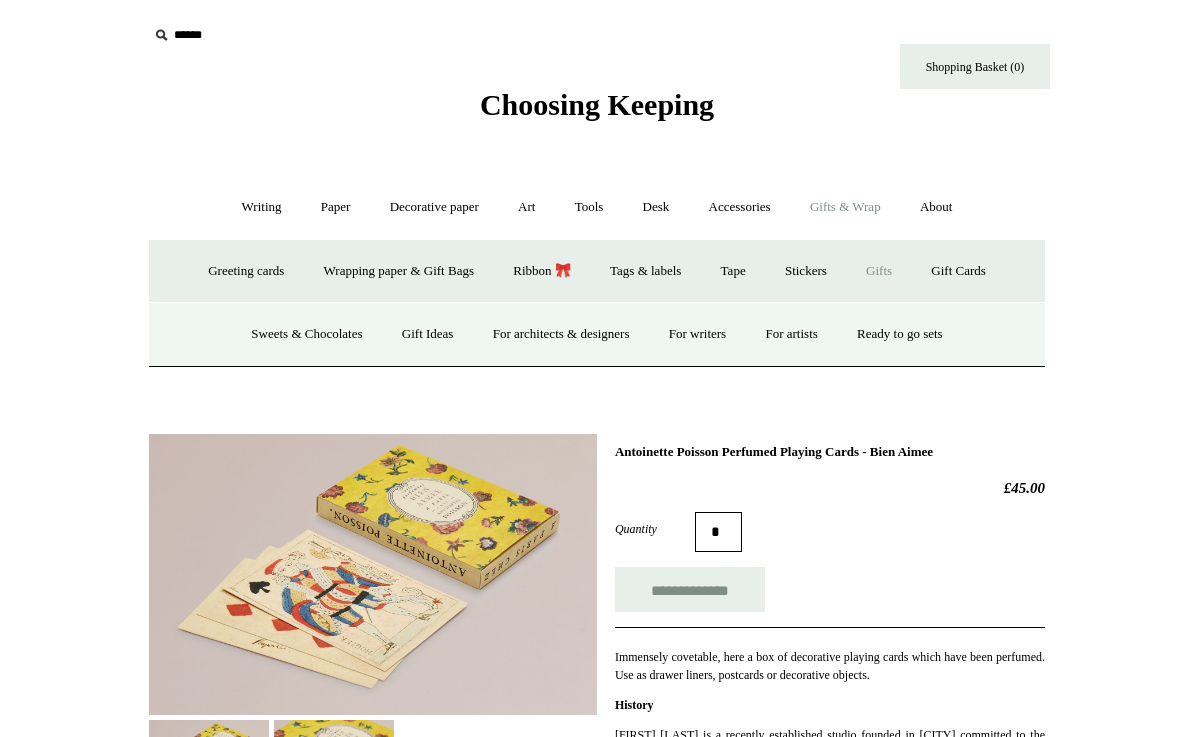 click on "Gifts -" at bounding box center [879, 271] 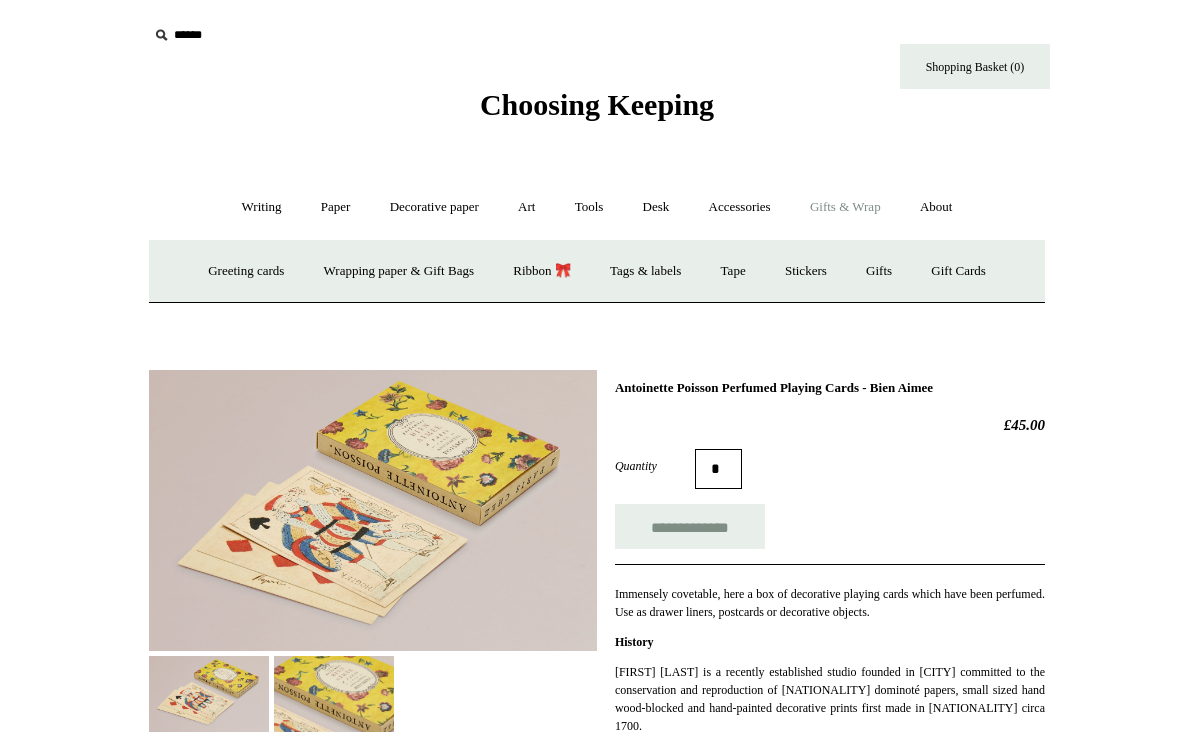 click on "Gifts +" at bounding box center [879, 271] 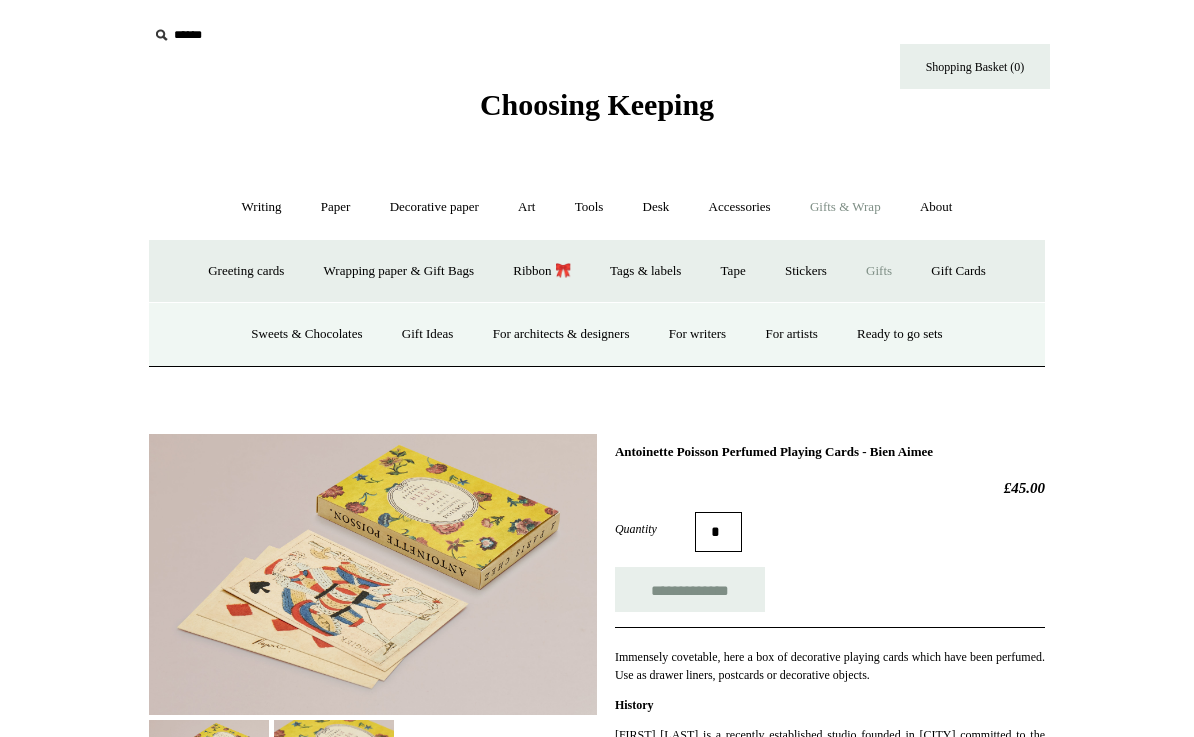 click on "For architects & designers" at bounding box center (561, 334) 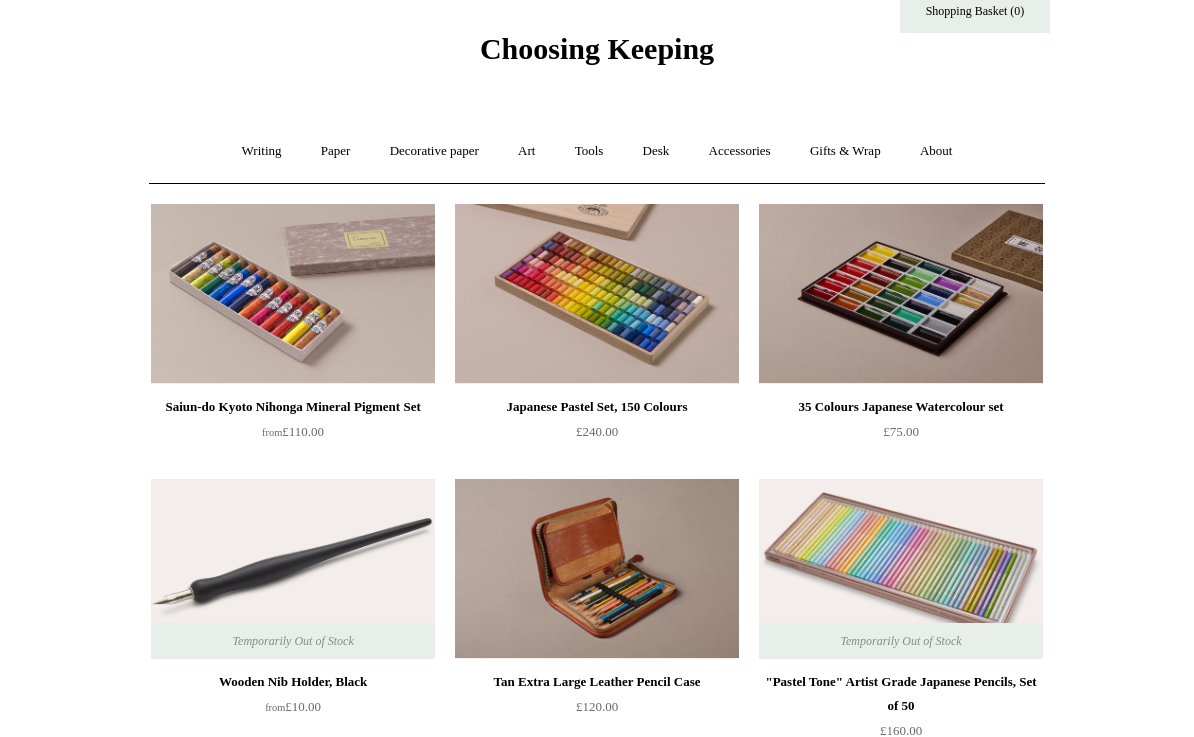 scroll, scrollTop: 0, scrollLeft: 0, axis: both 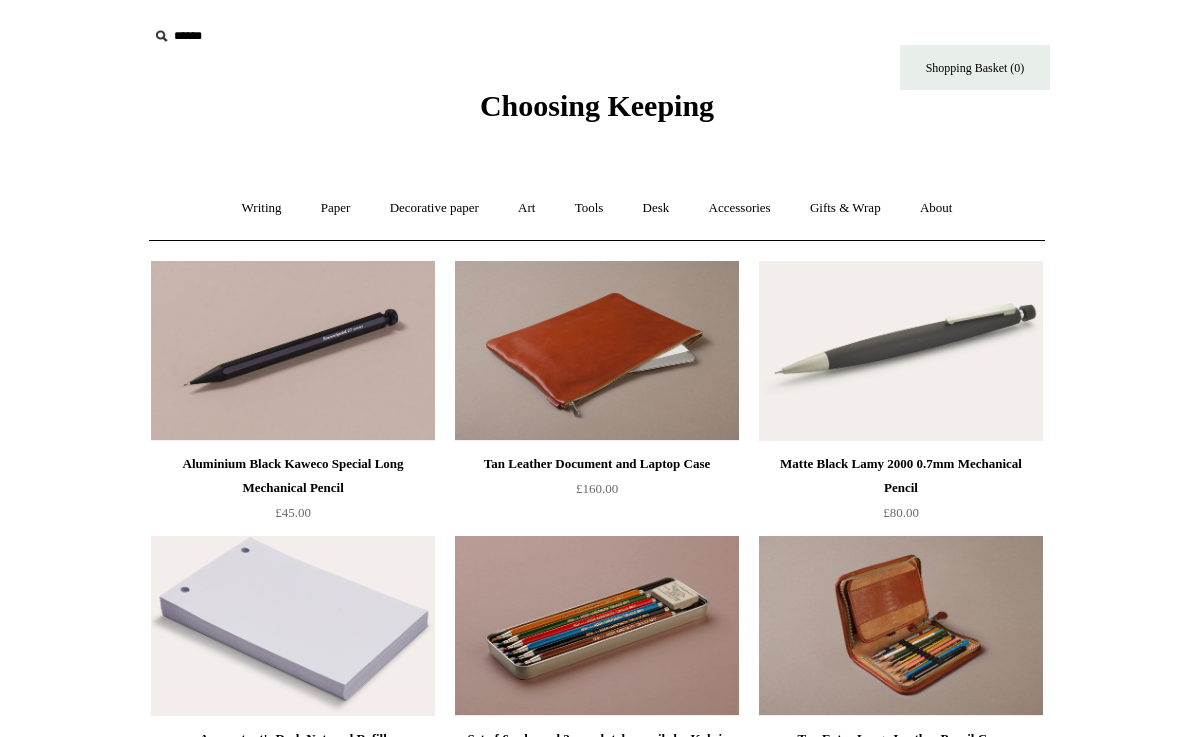 click on "Gifts & Wrap +" at bounding box center [845, 207] 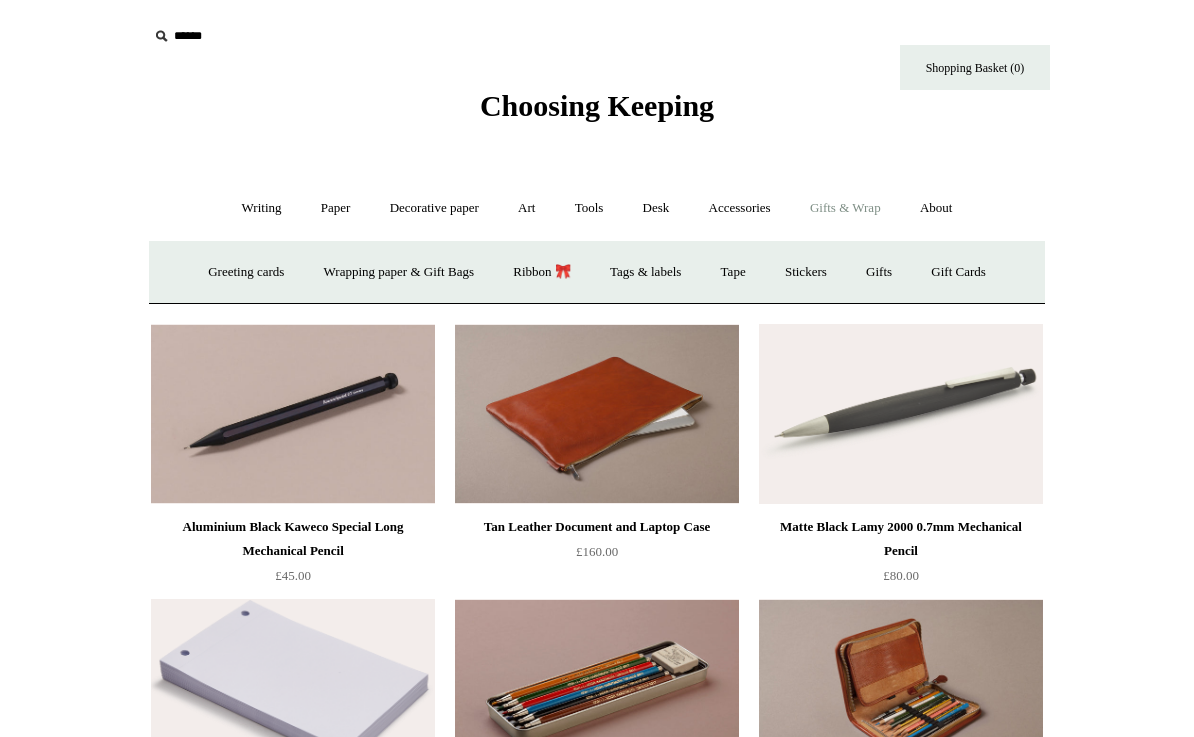 click on "Gifts +" at bounding box center (879, 271) 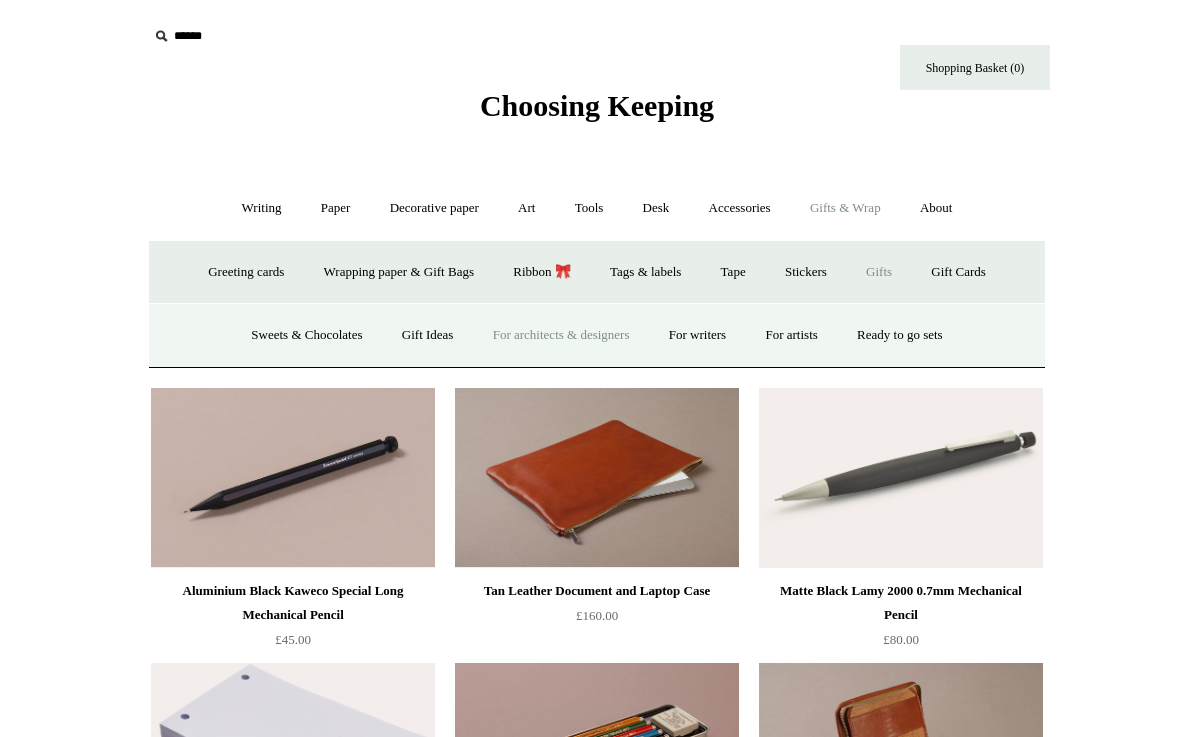 click on "Sweets & Chocolates" at bounding box center (306, 334) 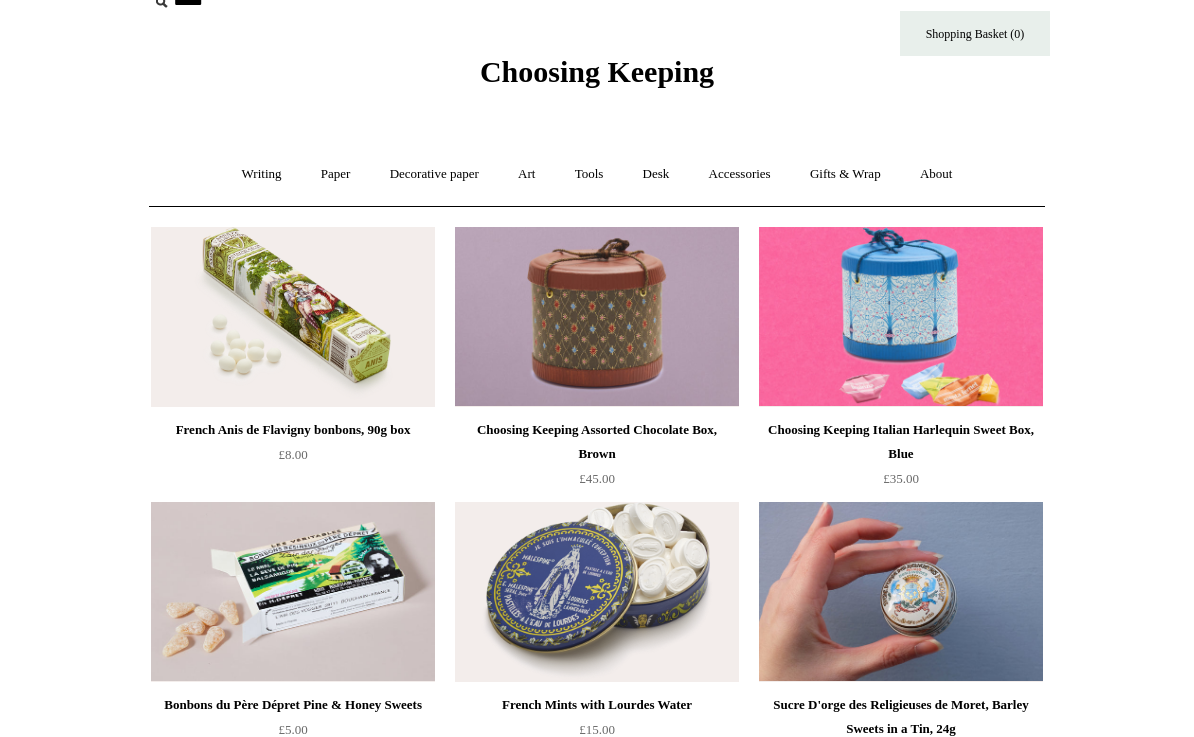 scroll, scrollTop: 0, scrollLeft: 0, axis: both 